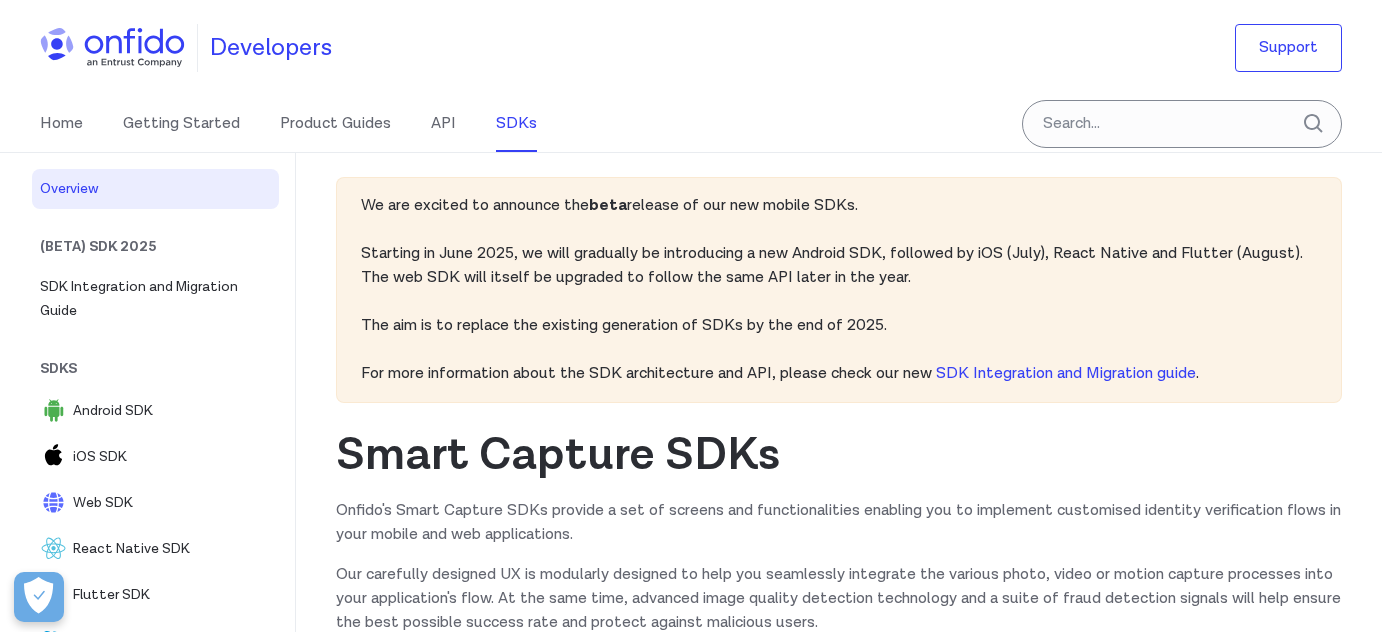 scroll, scrollTop: 0, scrollLeft: 0, axis: both 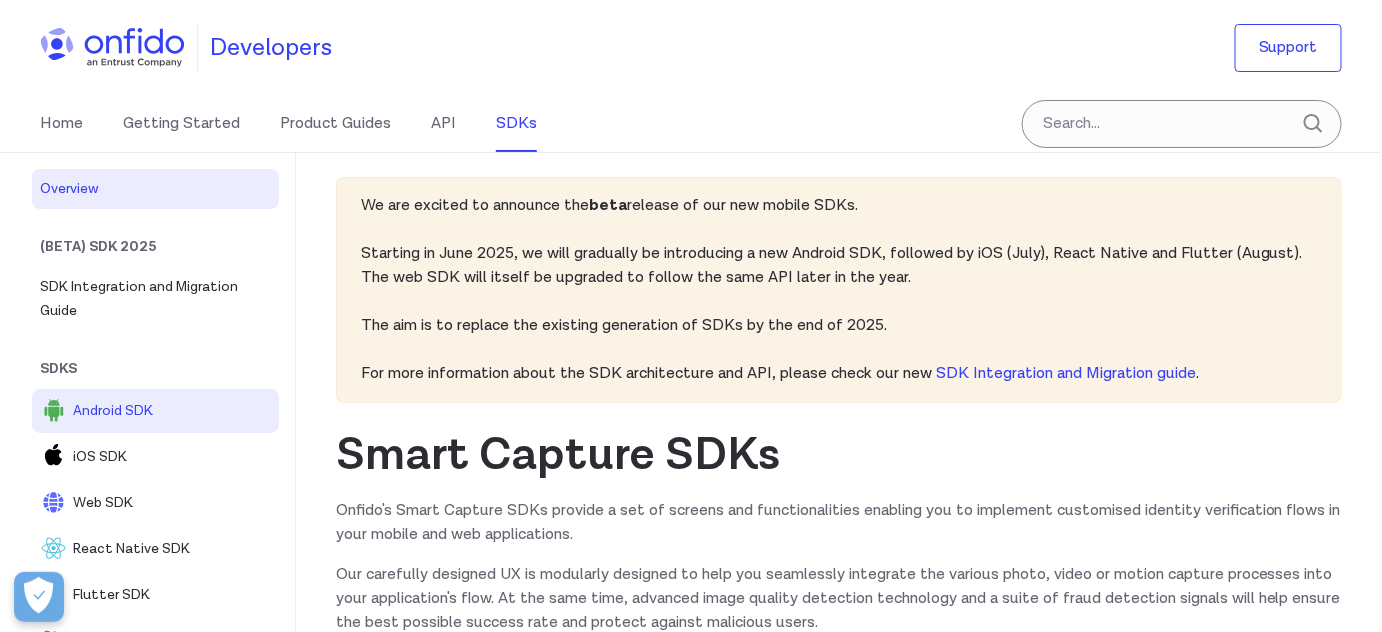 click on "Android SDK" at bounding box center [172, 411] 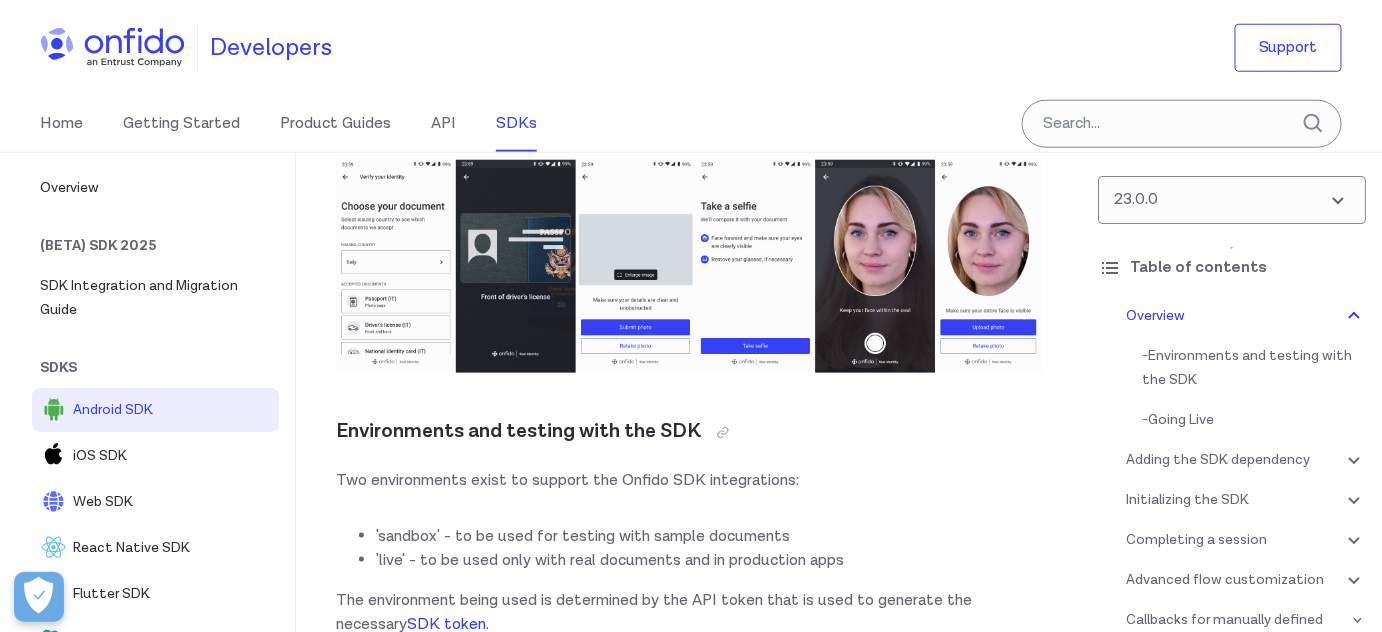 scroll, scrollTop: 636, scrollLeft: 0, axis: vertical 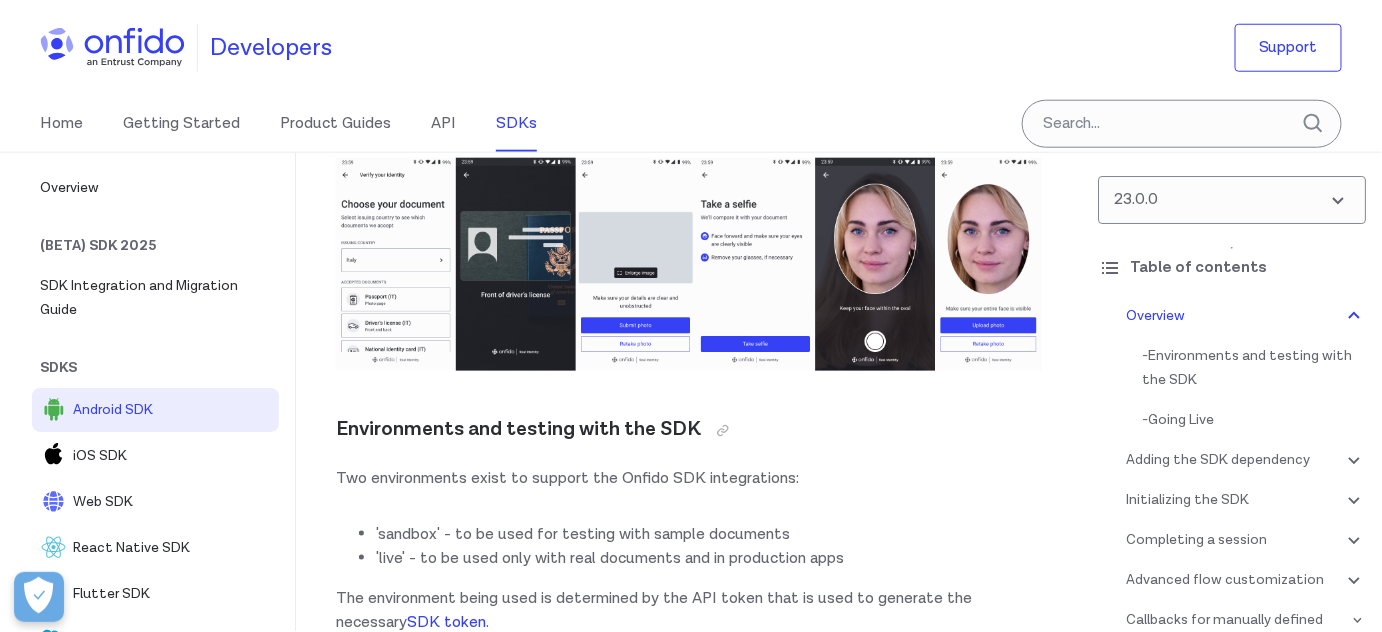 click at bounding box center [689, 264] 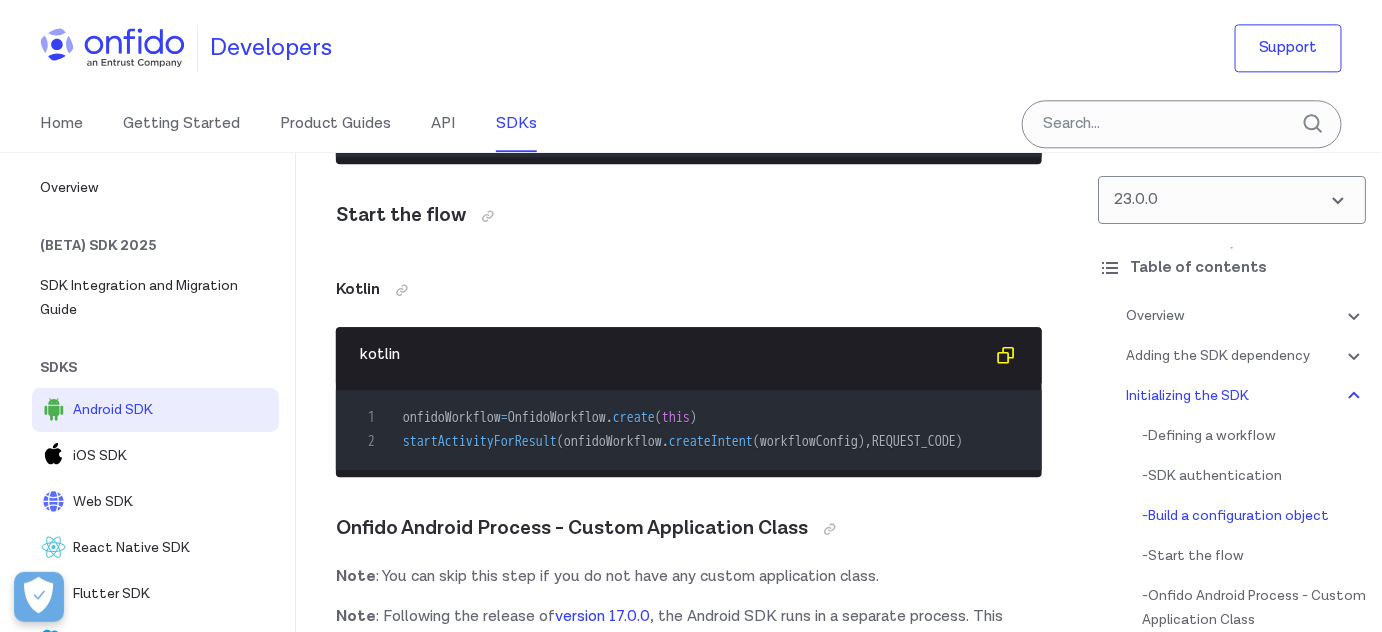 scroll, scrollTop: 6454, scrollLeft: 0, axis: vertical 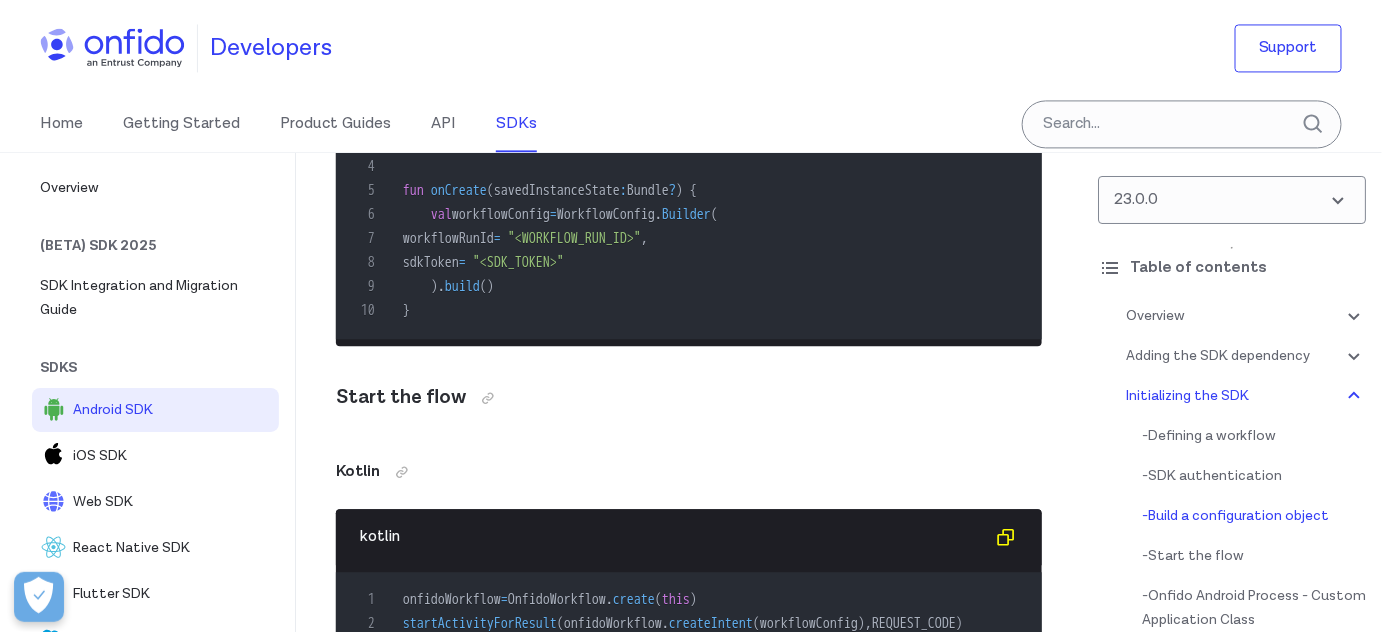 drag, startPoint x: 478, startPoint y: 338, endPoint x: 496, endPoint y: 357, distance: 26.172504 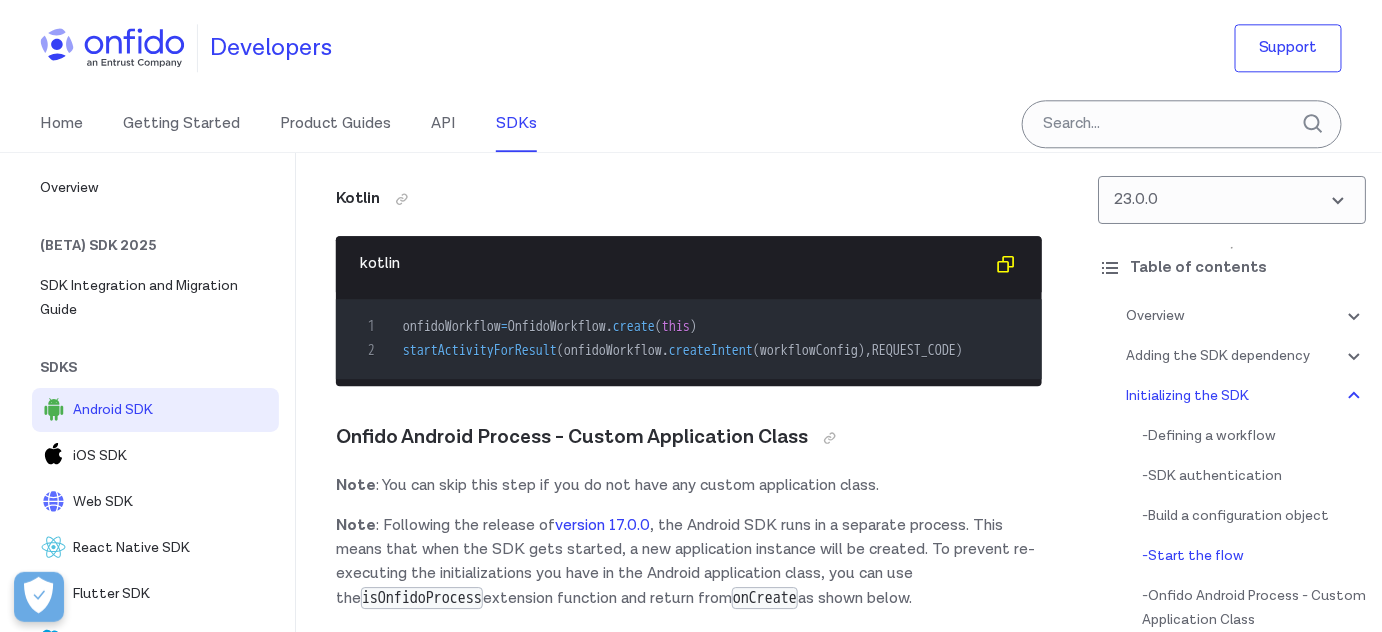 scroll, scrollTop: 6818, scrollLeft: 0, axis: vertical 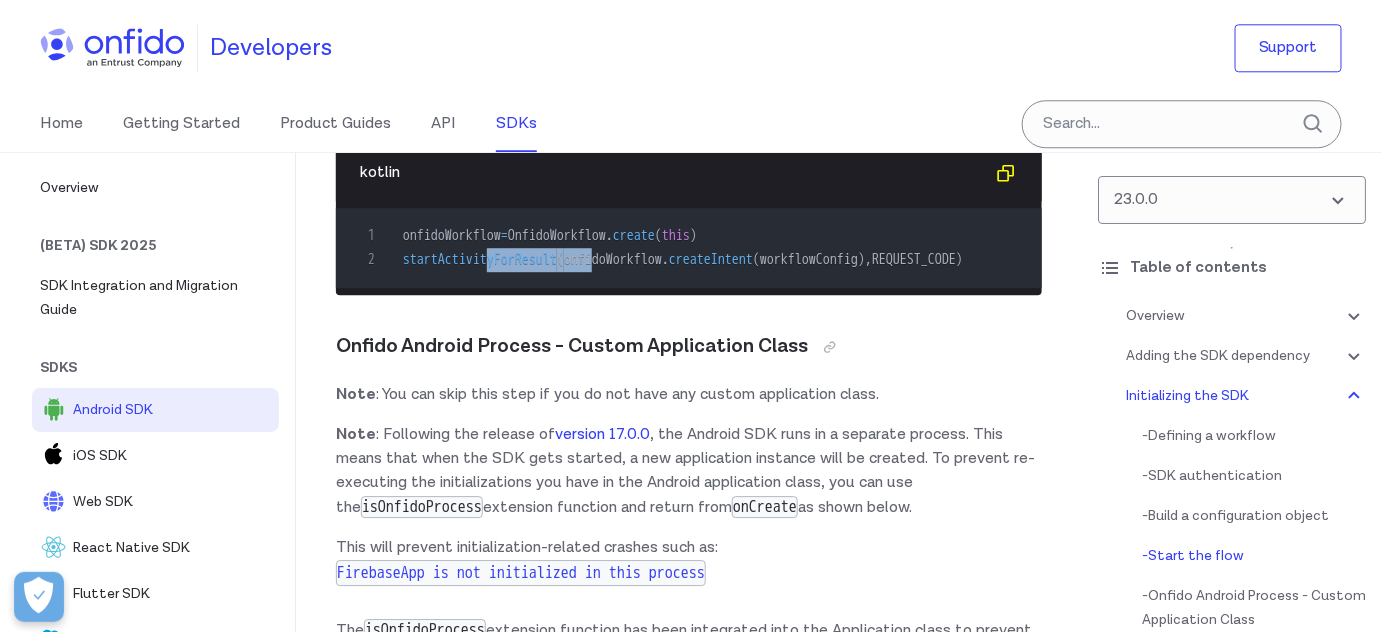 drag, startPoint x: 497, startPoint y: 362, endPoint x: 607, endPoint y: 357, distance: 110.11358 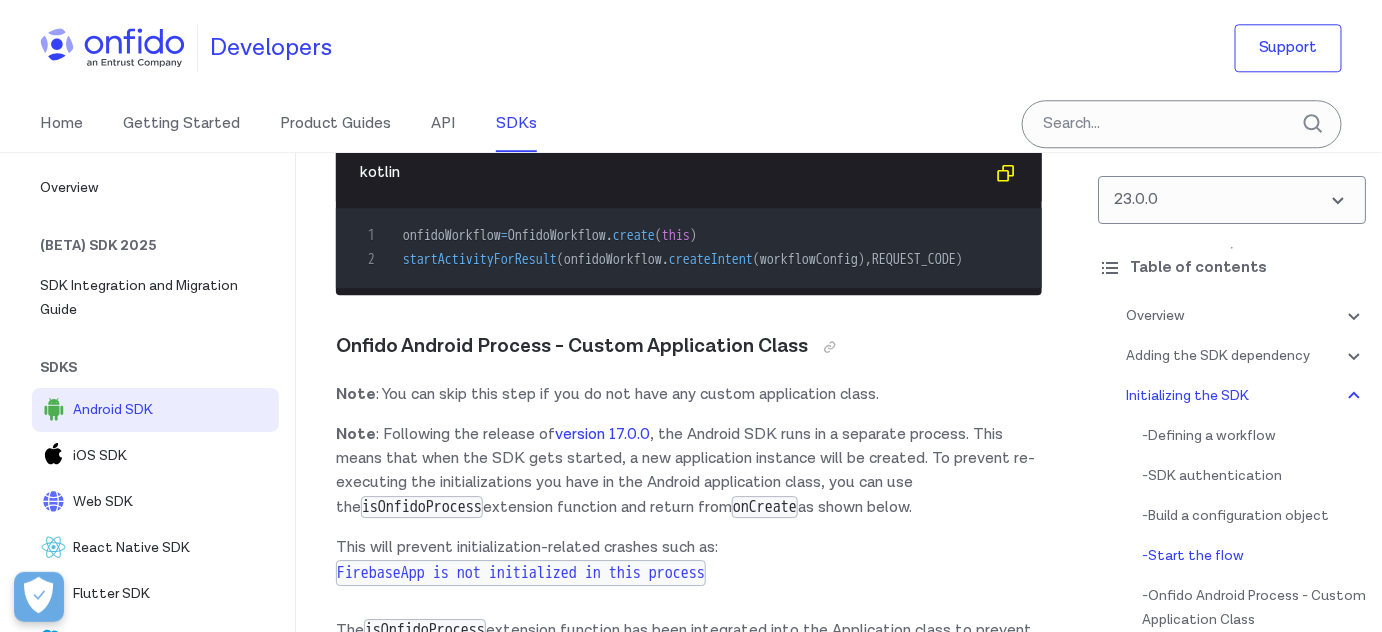click on "OnfidoWorkflow" at bounding box center [557, 235] 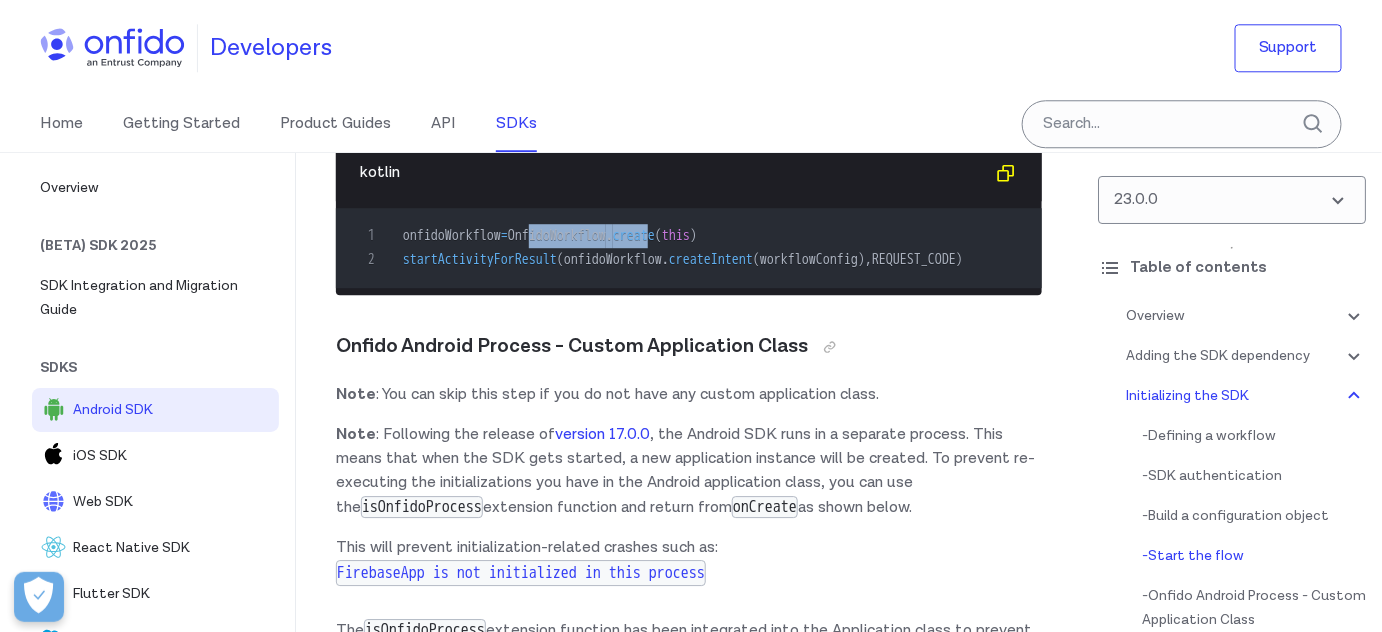 drag, startPoint x: 550, startPoint y: 335, endPoint x: 685, endPoint y: 338, distance: 135.03333 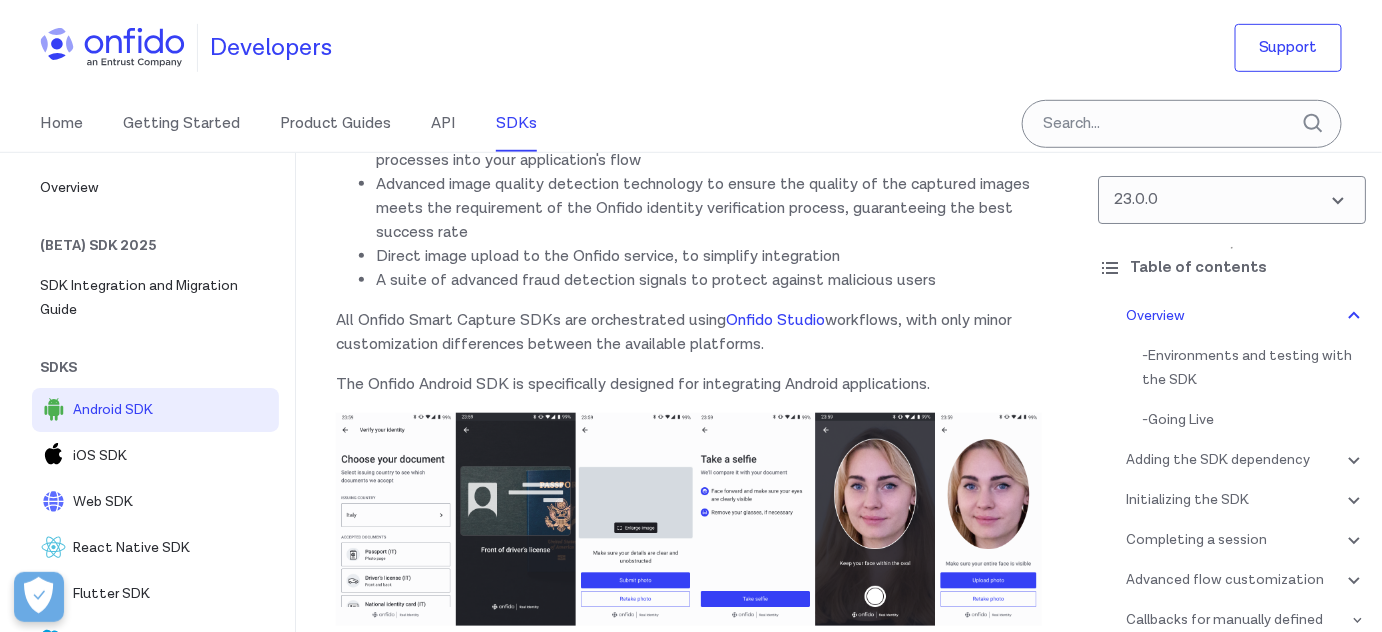 scroll, scrollTop: 454, scrollLeft: 0, axis: vertical 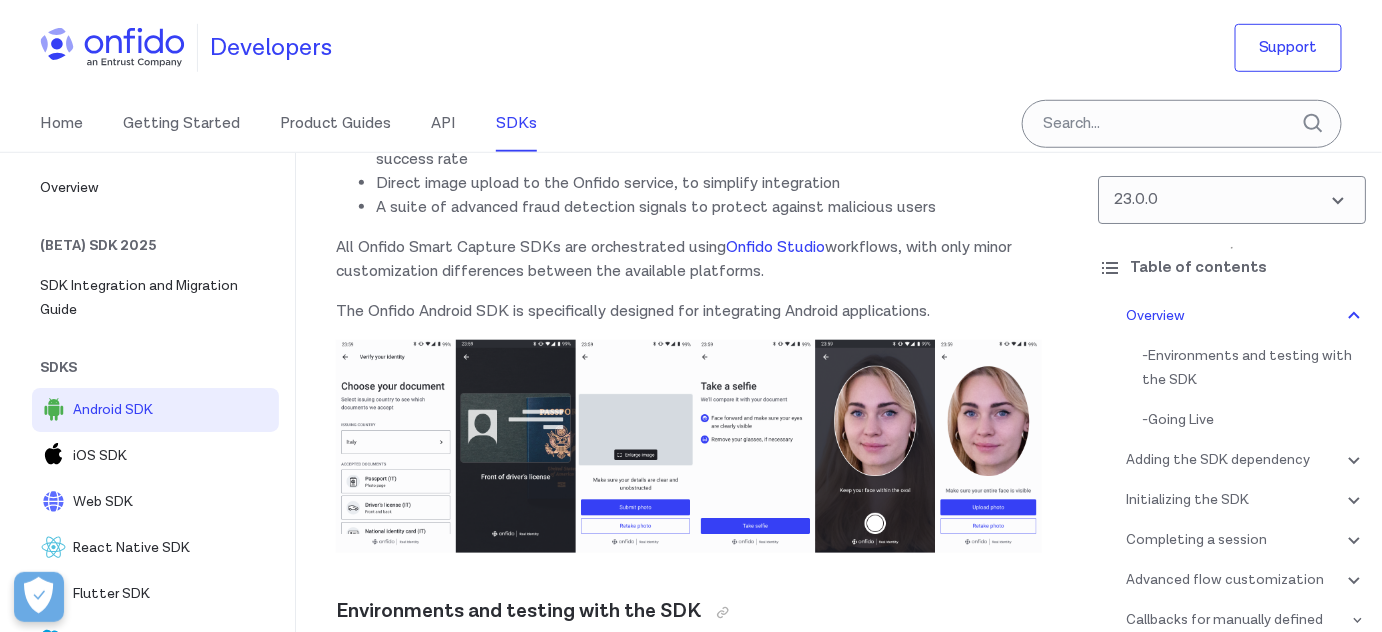 click at bounding box center [689, 446] 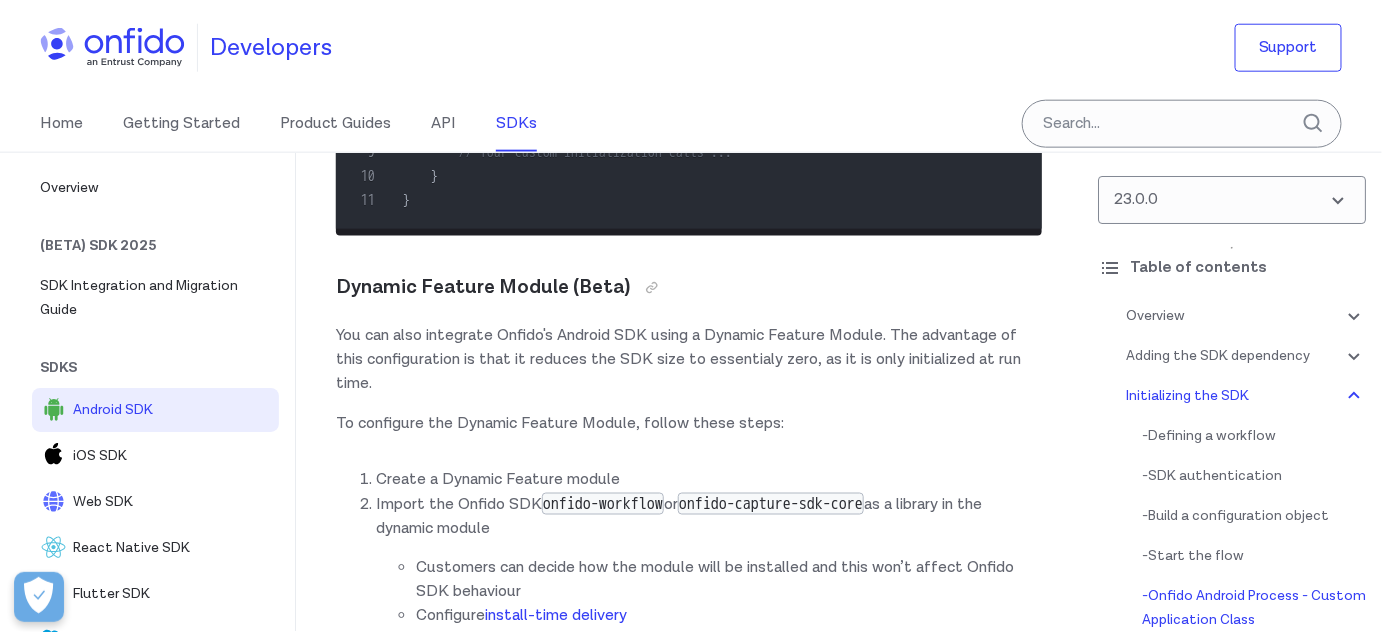 scroll, scrollTop: 8363, scrollLeft: 0, axis: vertical 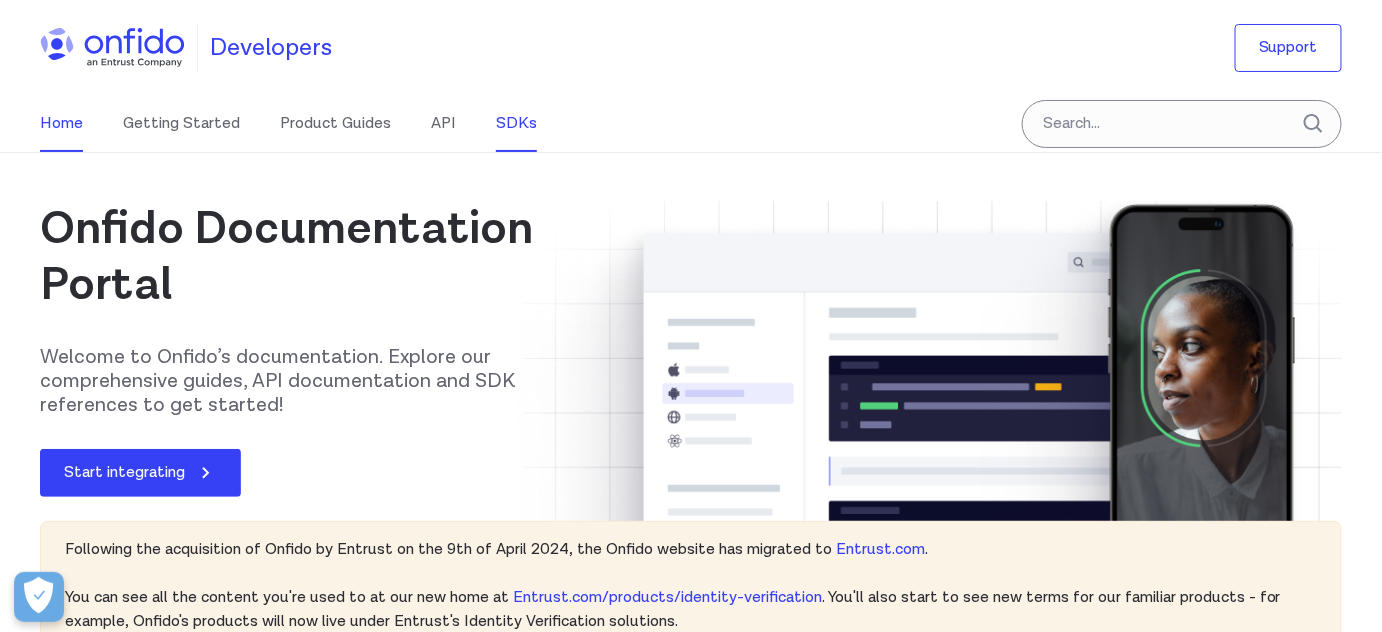 click on "SDKs" at bounding box center (516, 124) 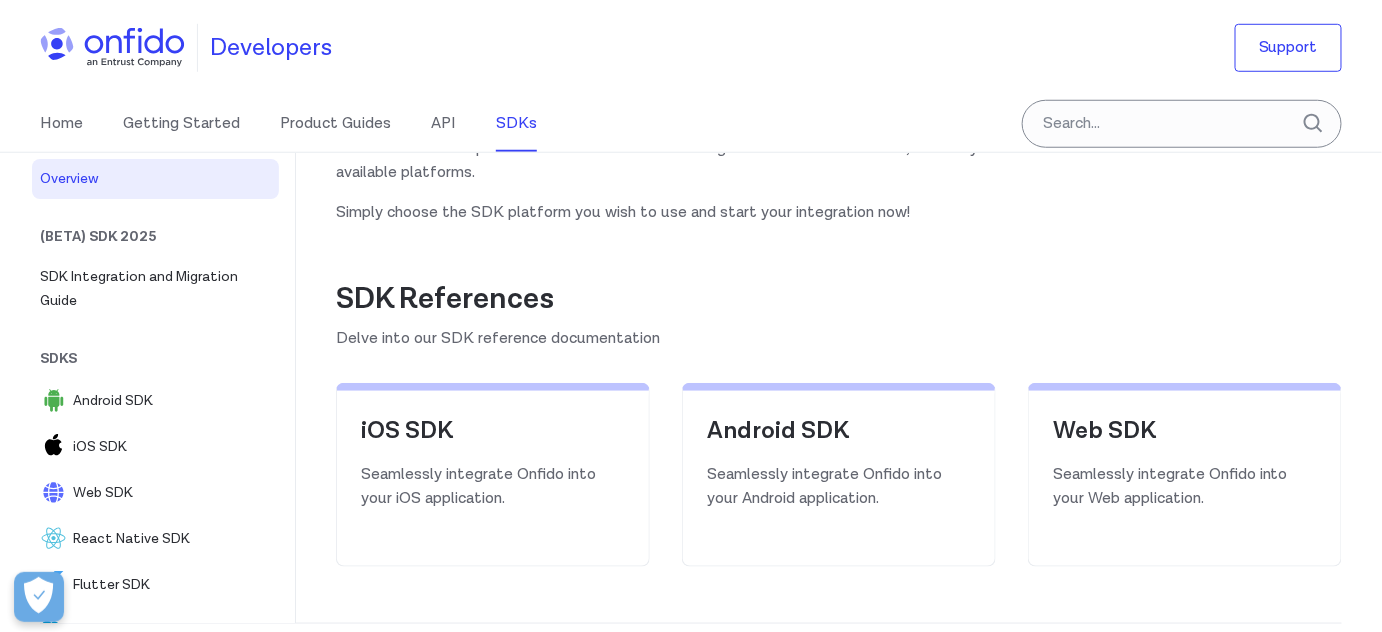 scroll, scrollTop: 545, scrollLeft: 0, axis: vertical 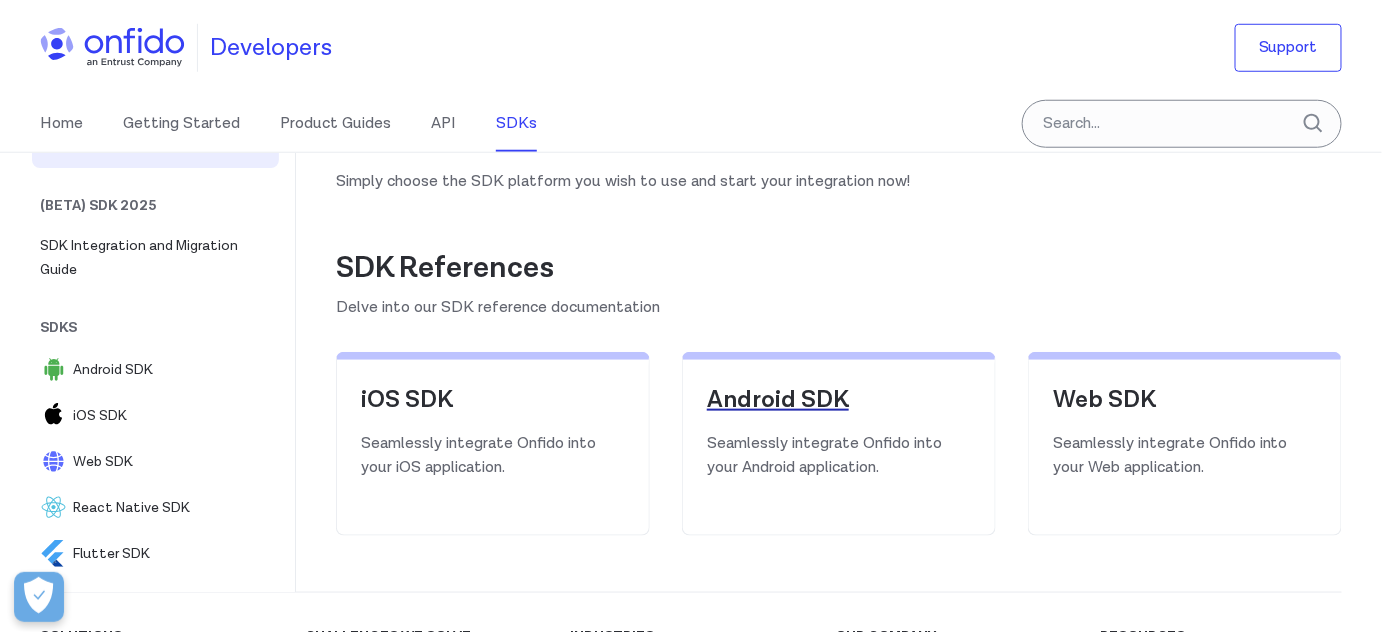 click on "Android SDK" at bounding box center (839, 400) 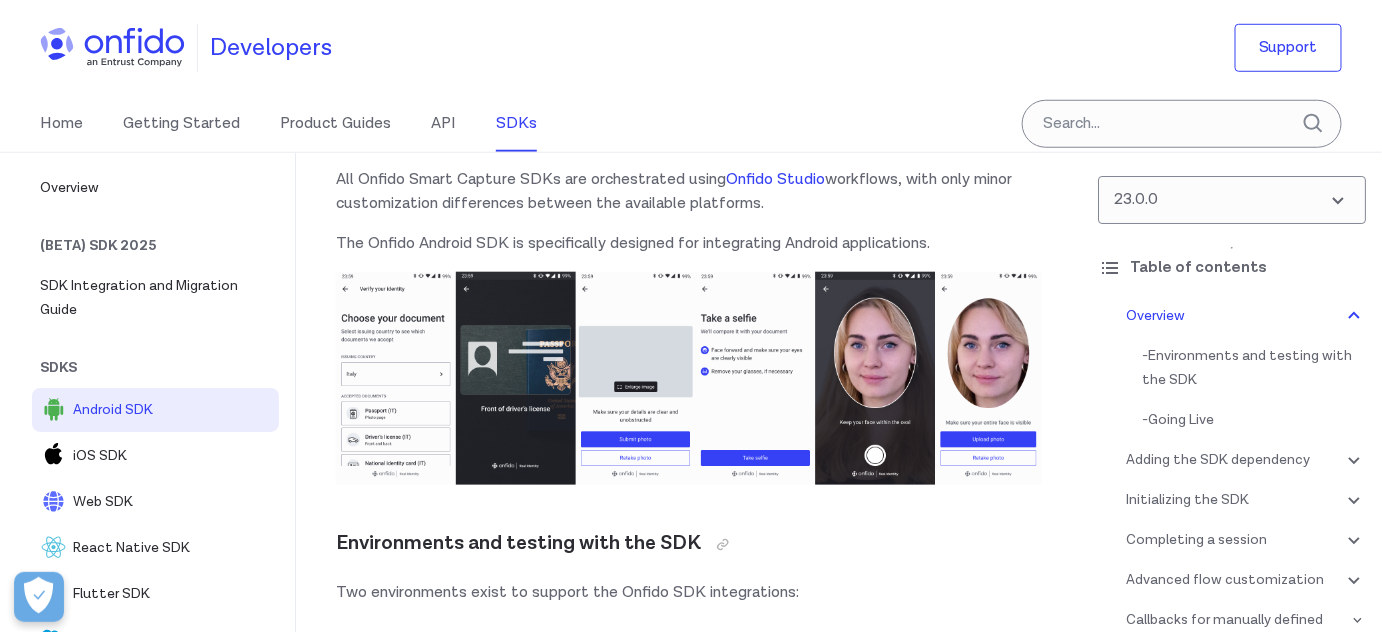 scroll, scrollTop: 636, scrollLeft: 0, axis: vertical 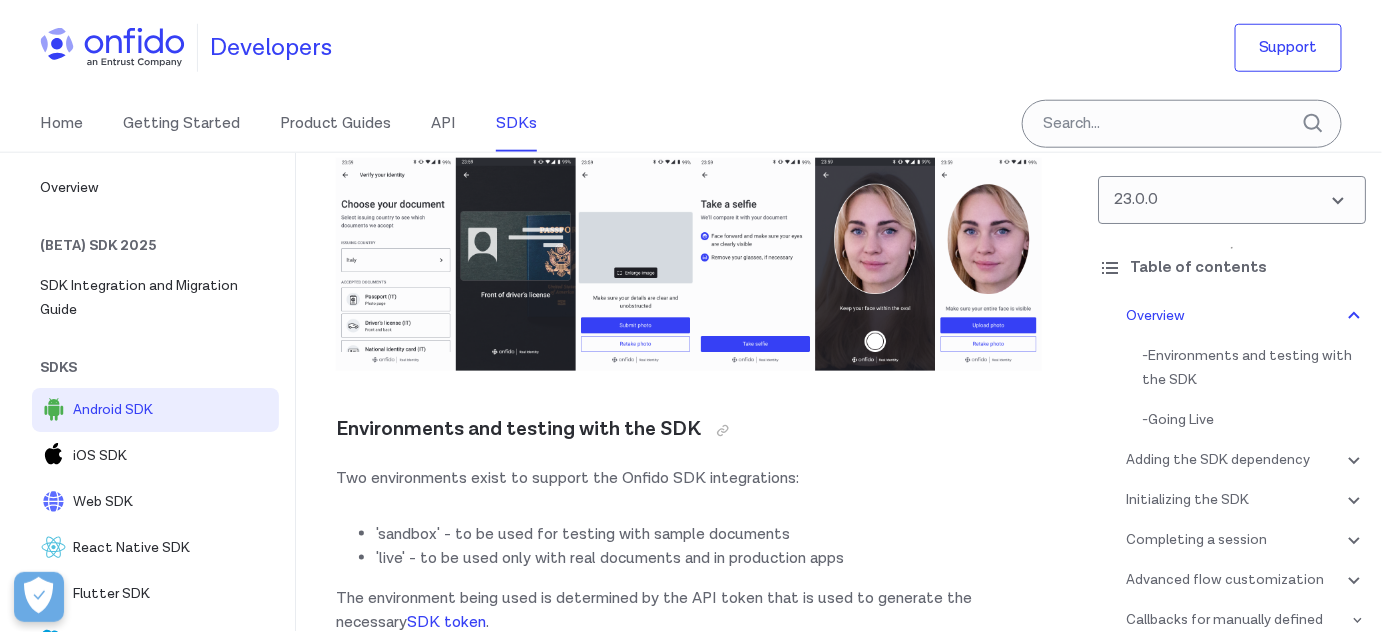 click at bounding box center [689, 264] 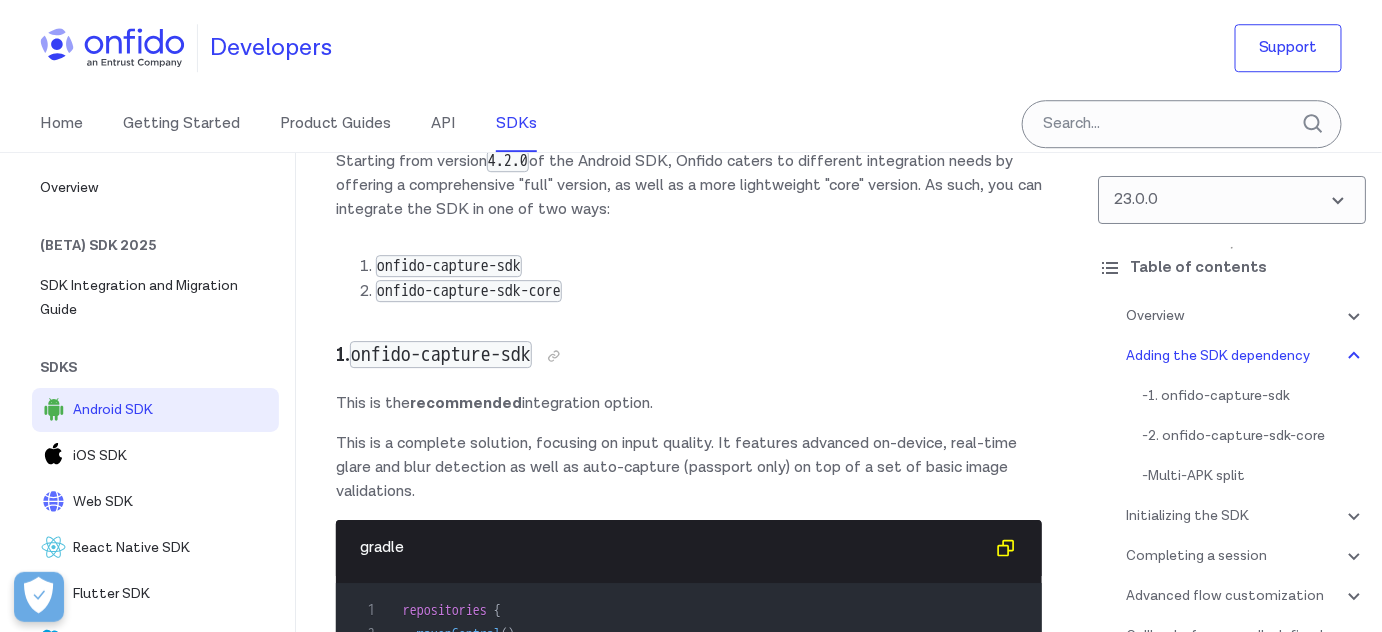 scroll, scrollTop: 1909, scrollLeft: 0, axis: vertical 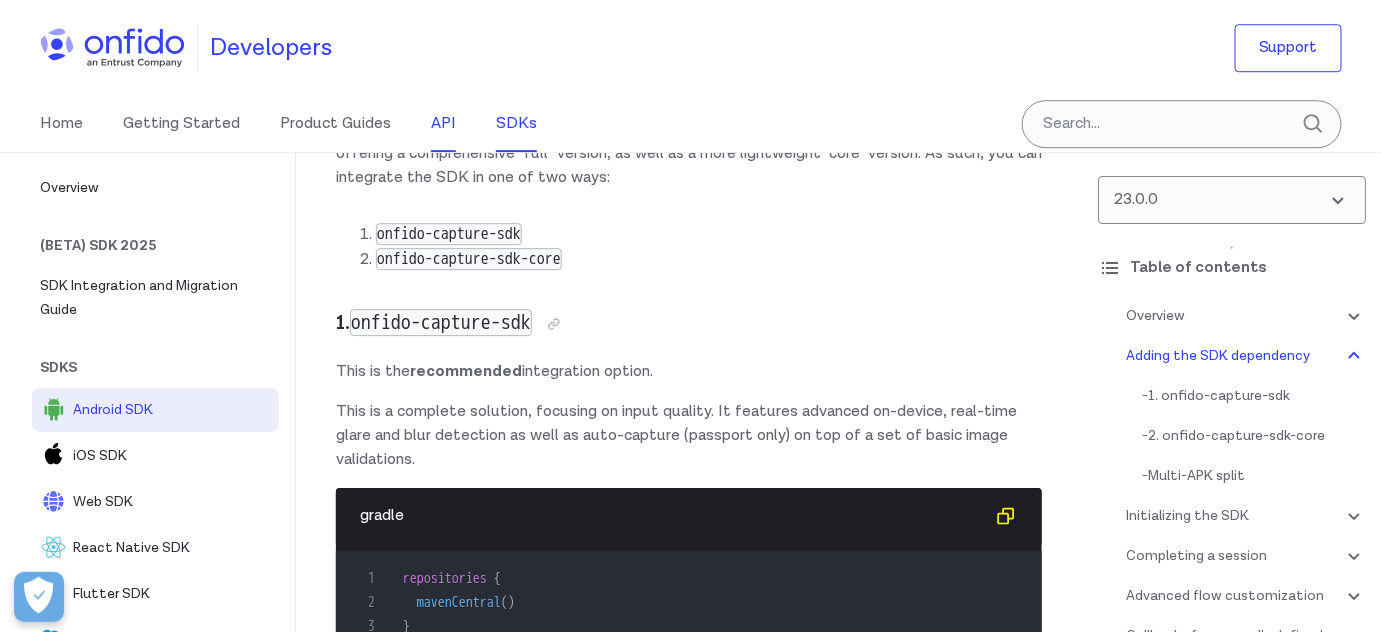 click on "API" at bounding box center [443, 124] 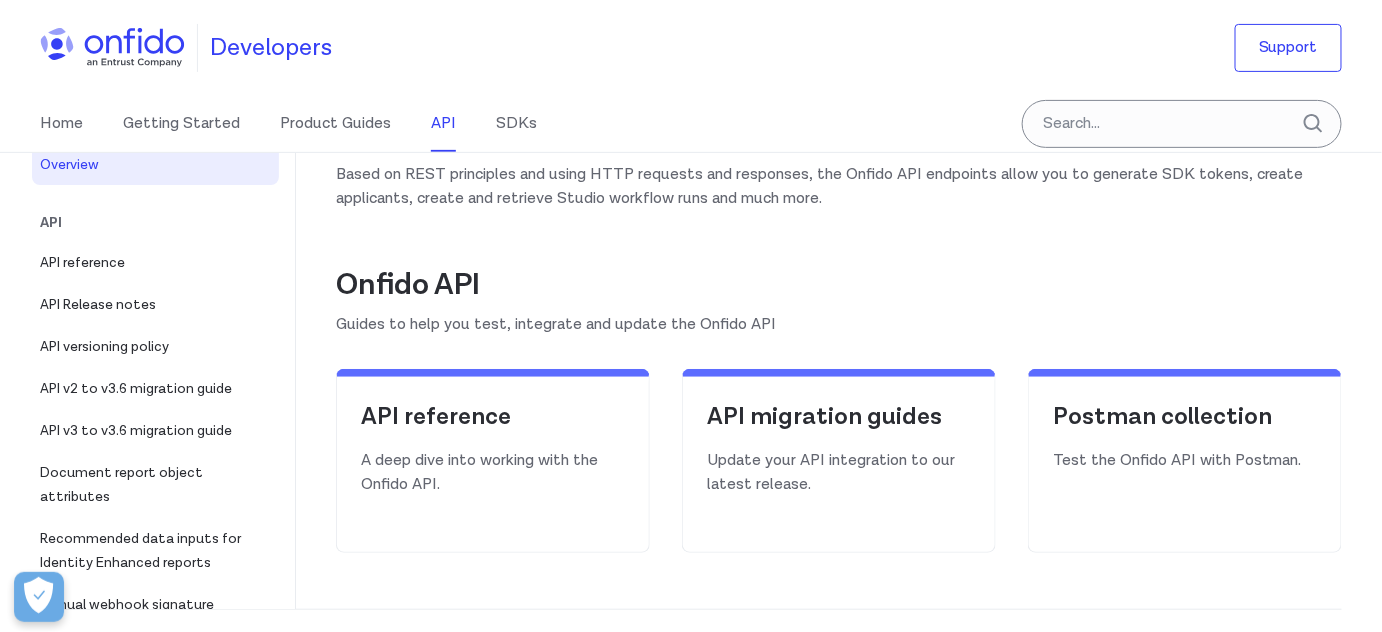 scroll, scrollTop: 181, scrollLeft: 0, axis: vertical 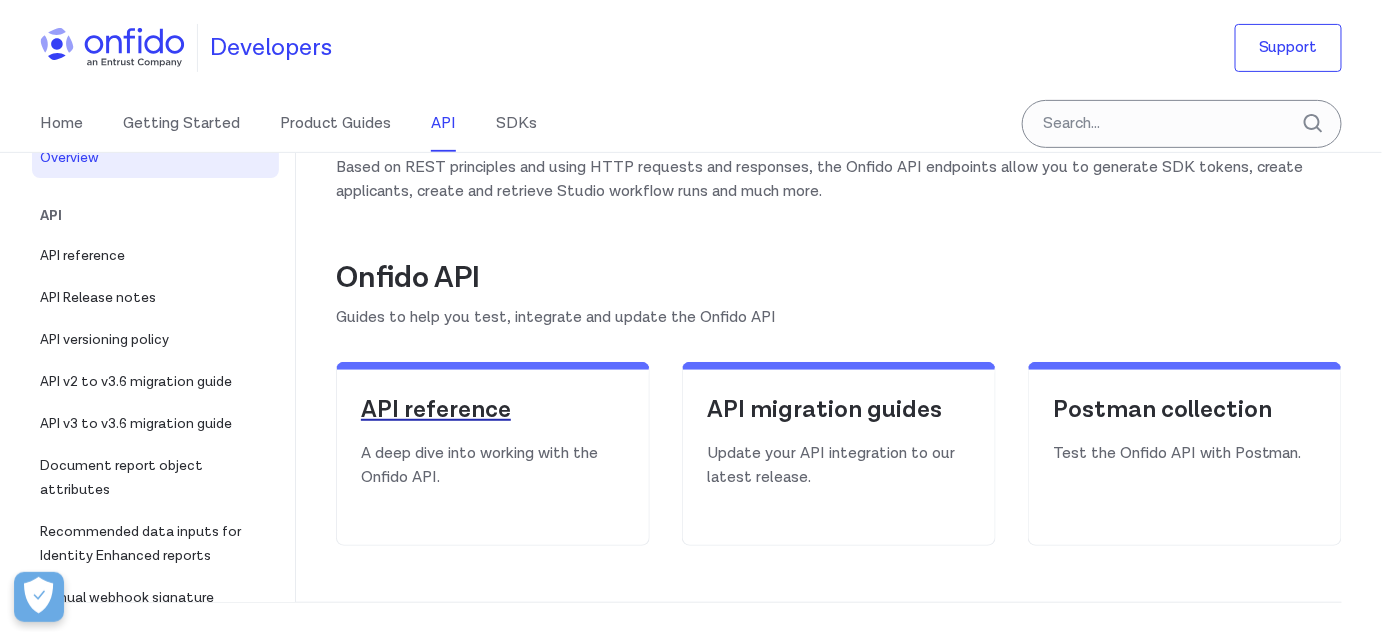 click on "API reference" at bounding box center [493, 410] 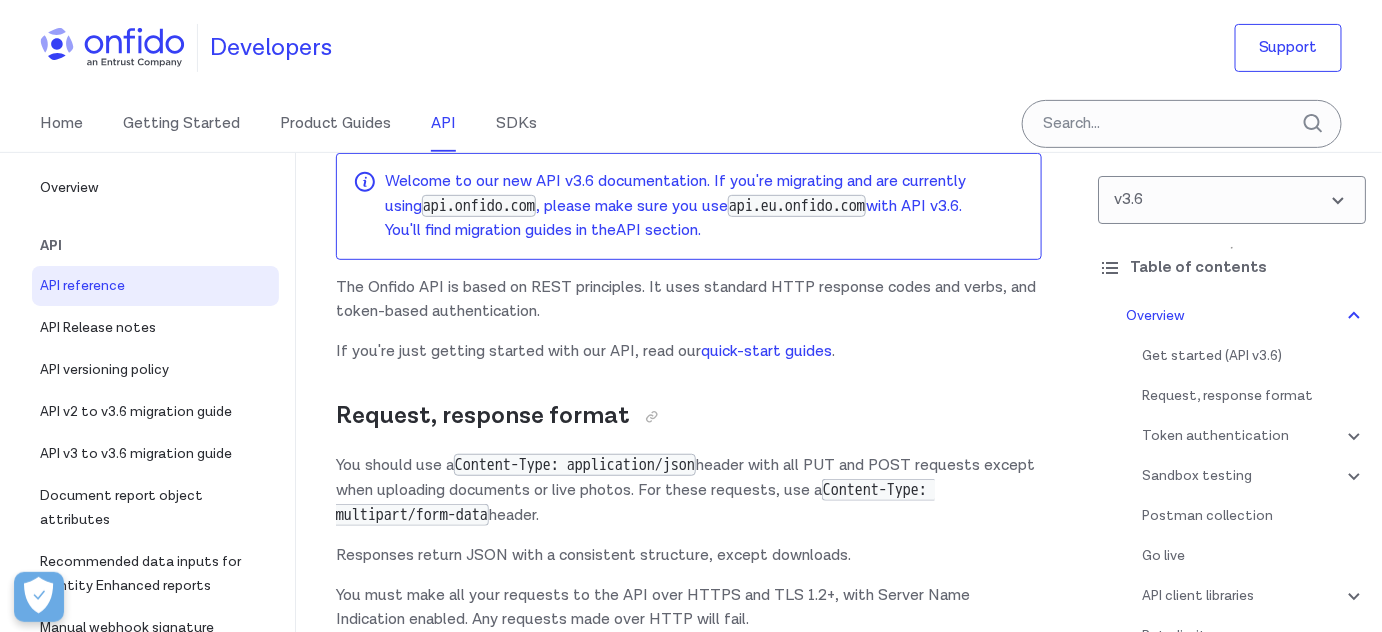 scroll, scrollTop: 0, scrollLeft: 0, axis: both 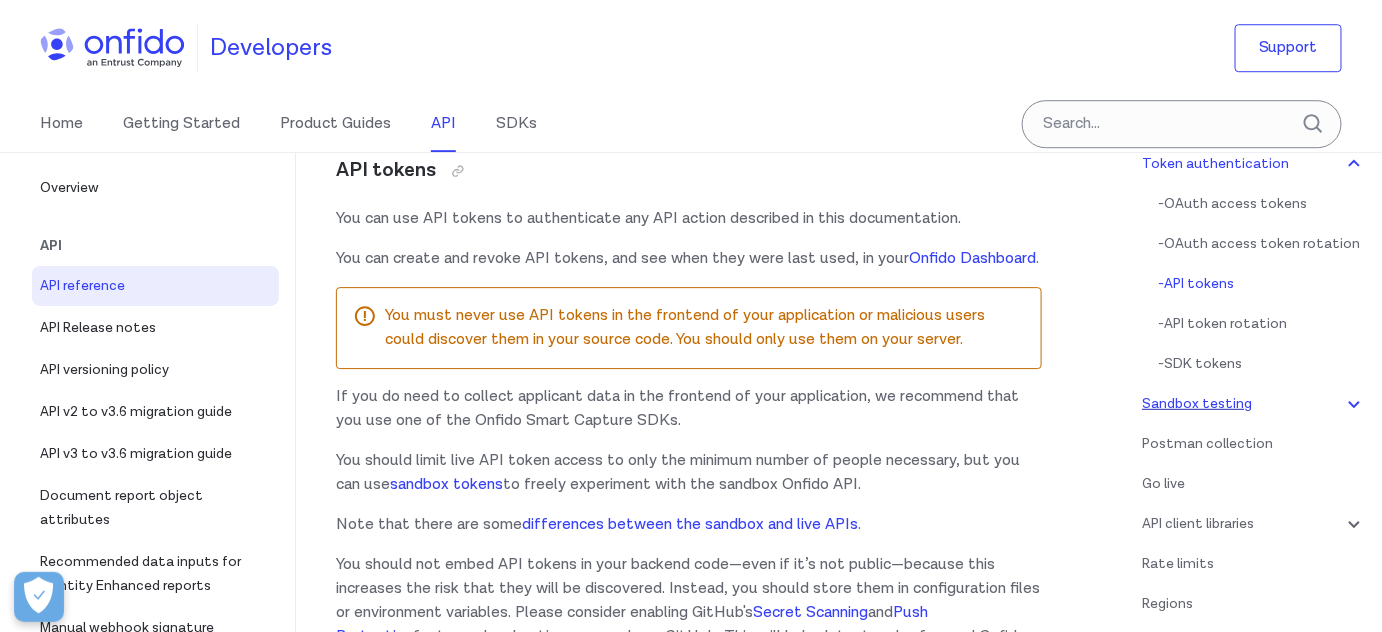 click 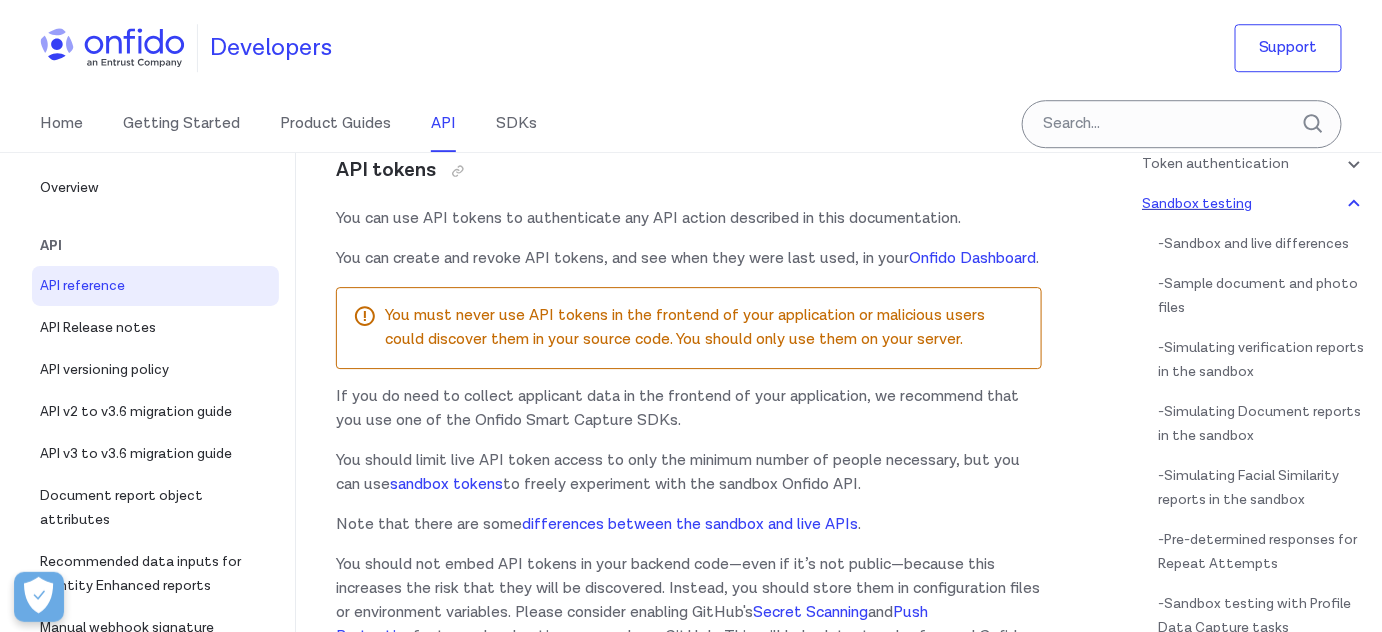scroll, scrollTop: 3249, scrollLeft: 0, axis: vertical 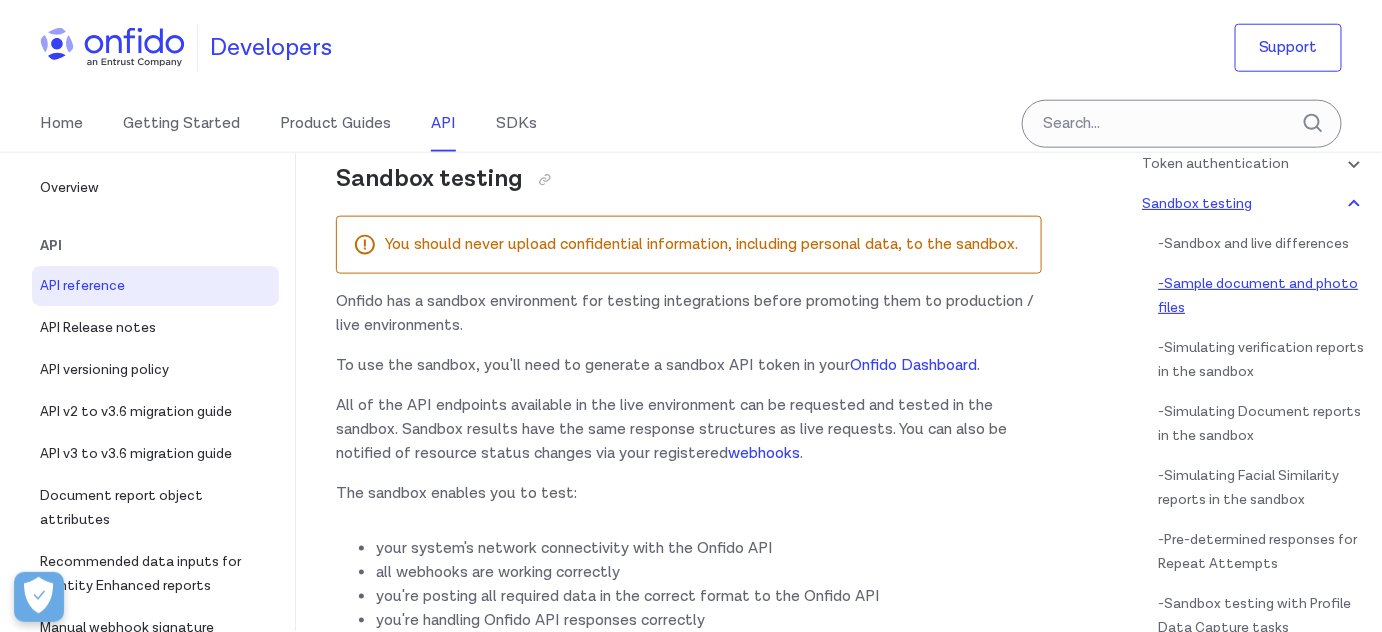 click on "-  Sample document and photo files" at bounding box center (1262, 296) 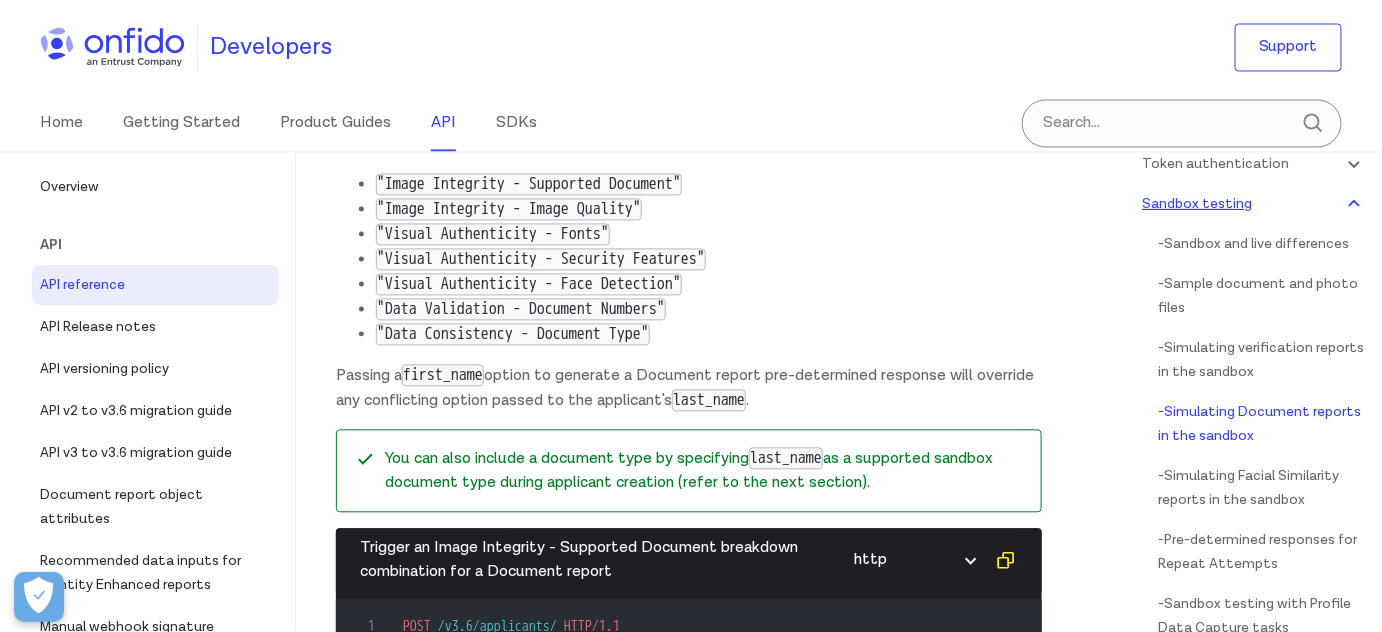 scroll, scrollTop: 6463, scrollLeft: 0, axis: vertical 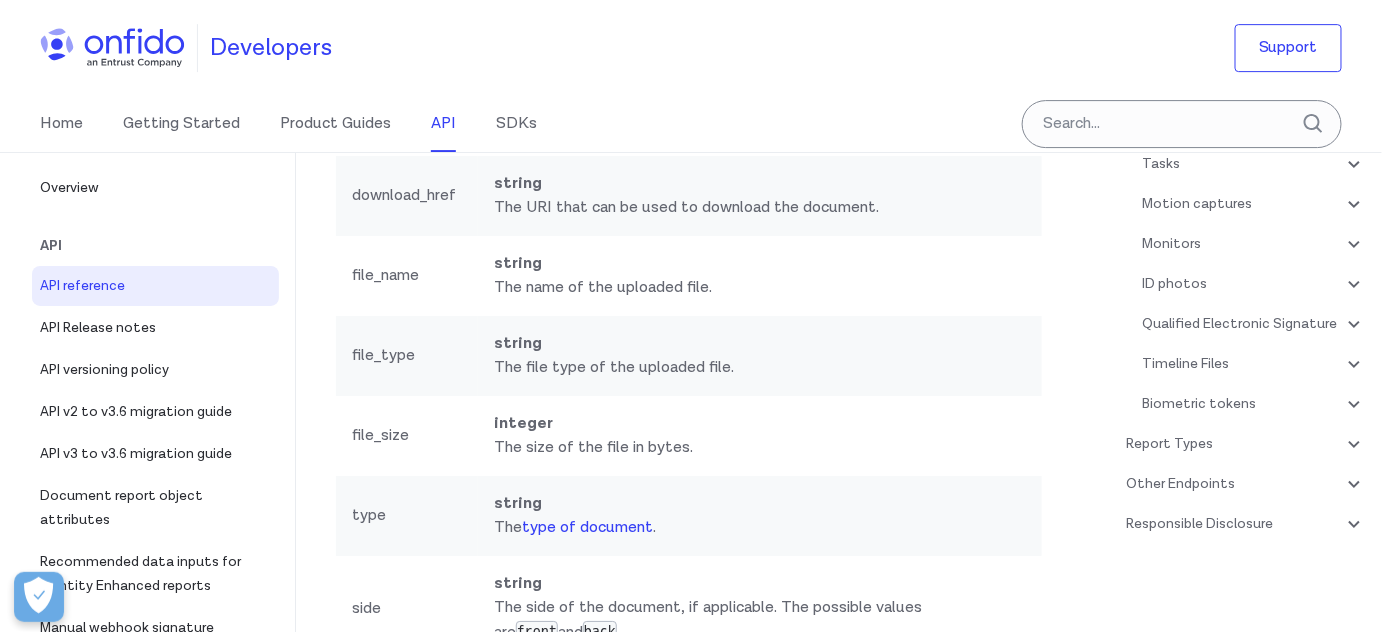 drag, startPoint x: 446, startPoint y: 406, endPoint x: 593, endPoint y: 406, distance: 147 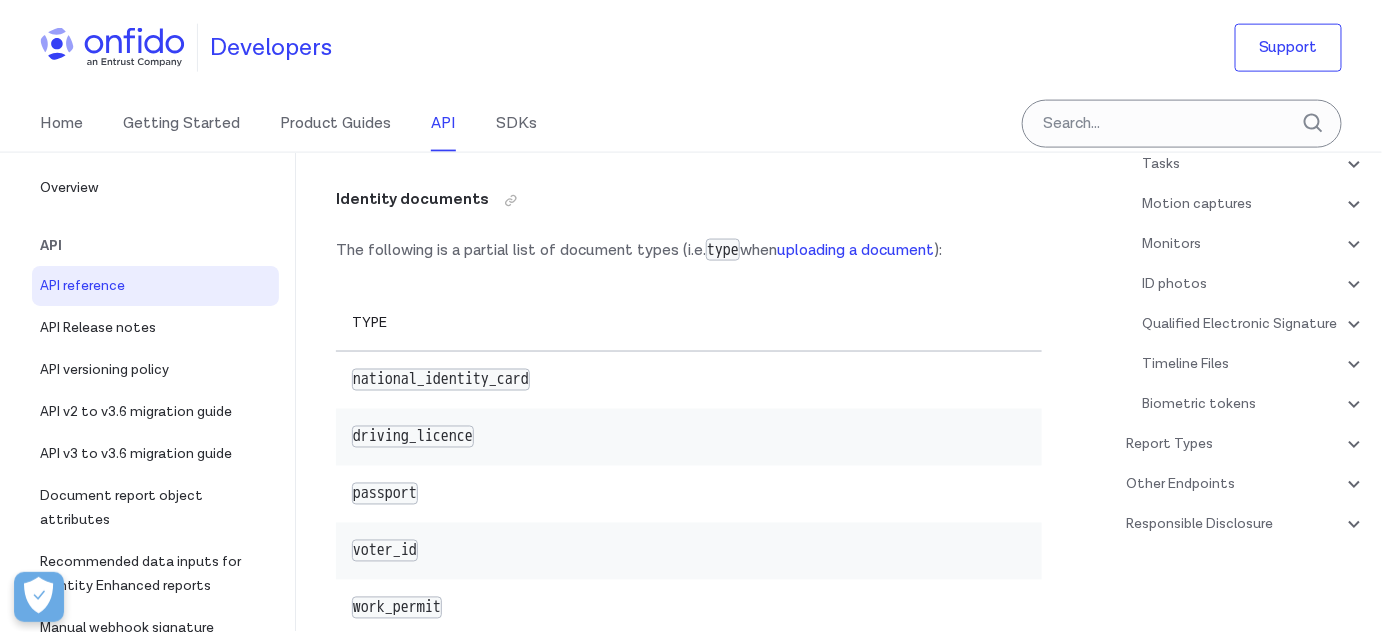 scroll, scrollTop: 39004, scrollLeft: 0, axis: vertical 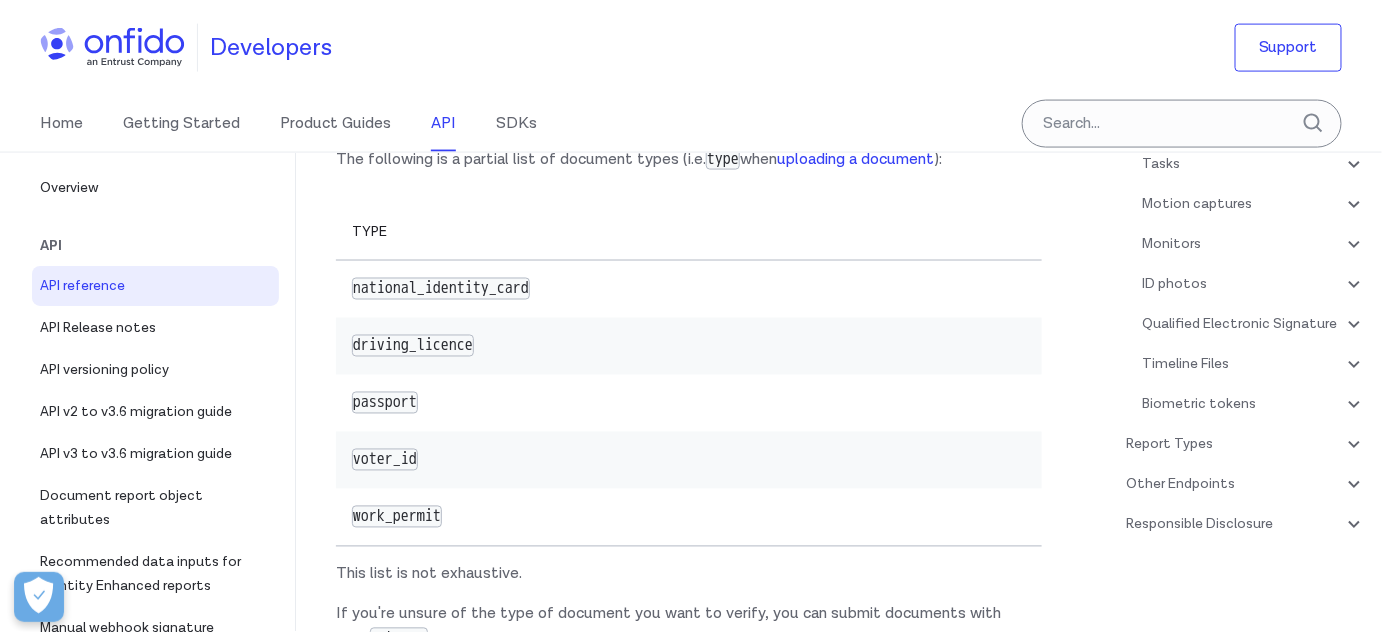 drag, startPoint x: 530, startPoint y: 370, endPoint x: 695, endPoint y: 375, distance: 165.07574 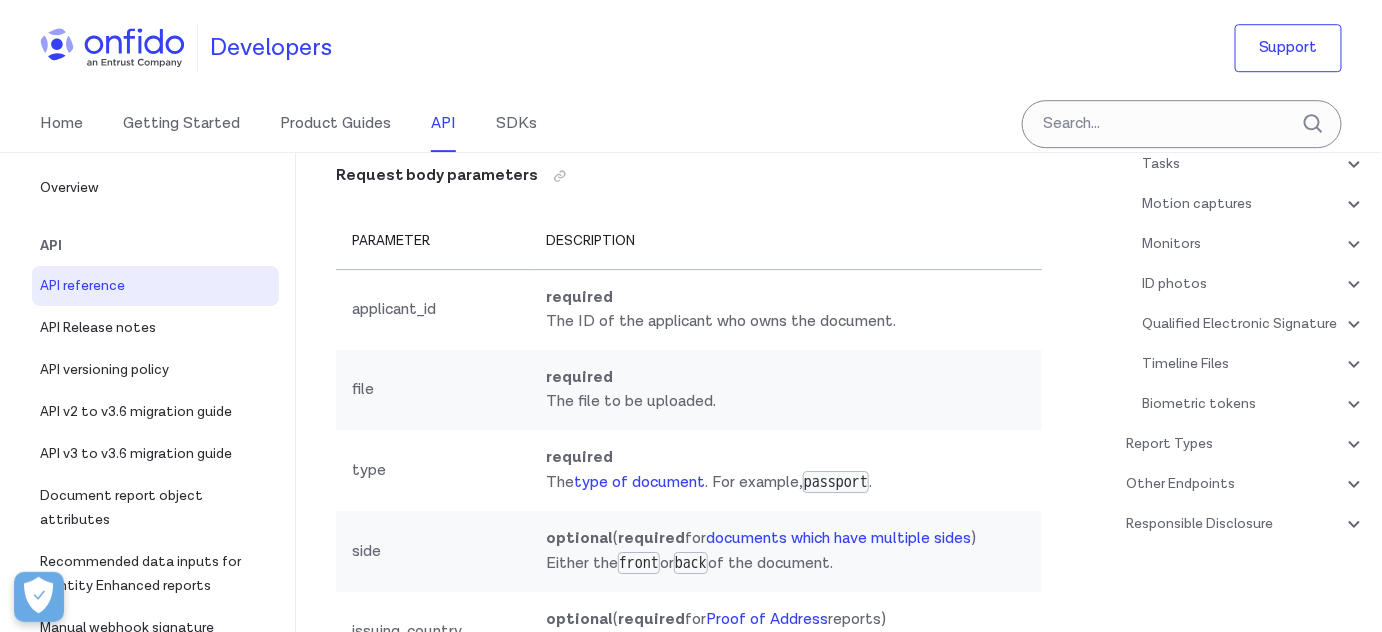 scroll, scrollTop: 40095, scrollLeft: 0, axis: vertical 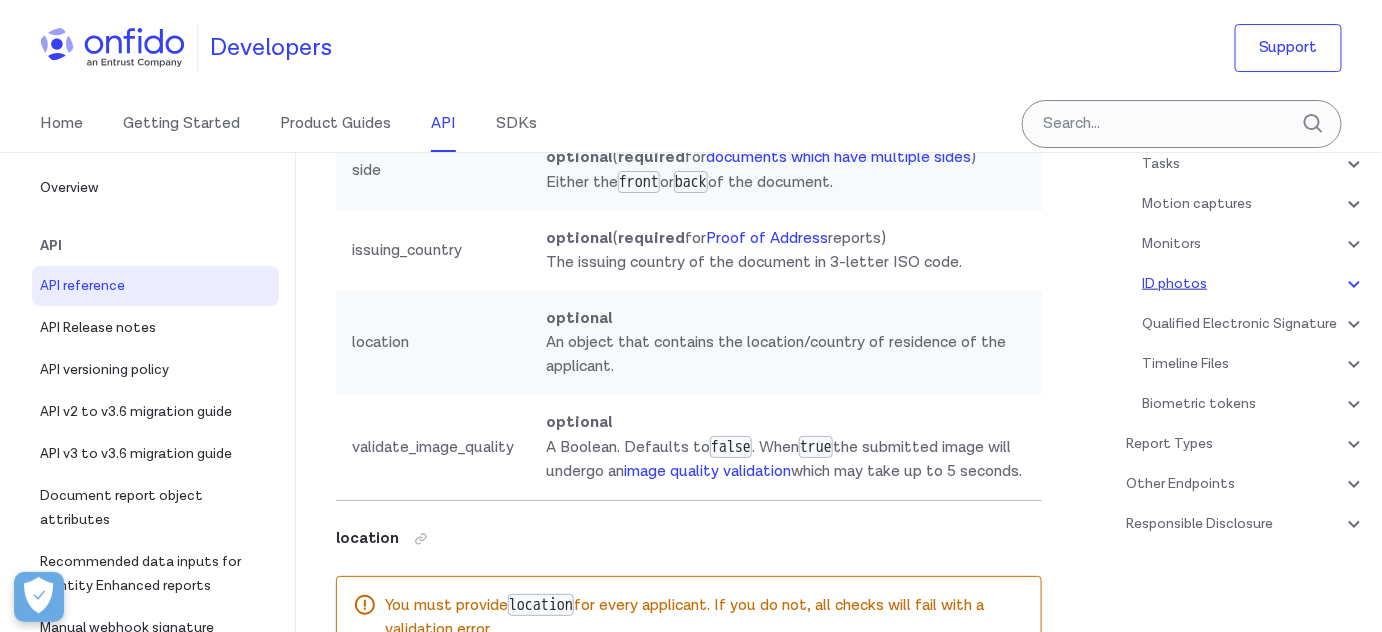 click 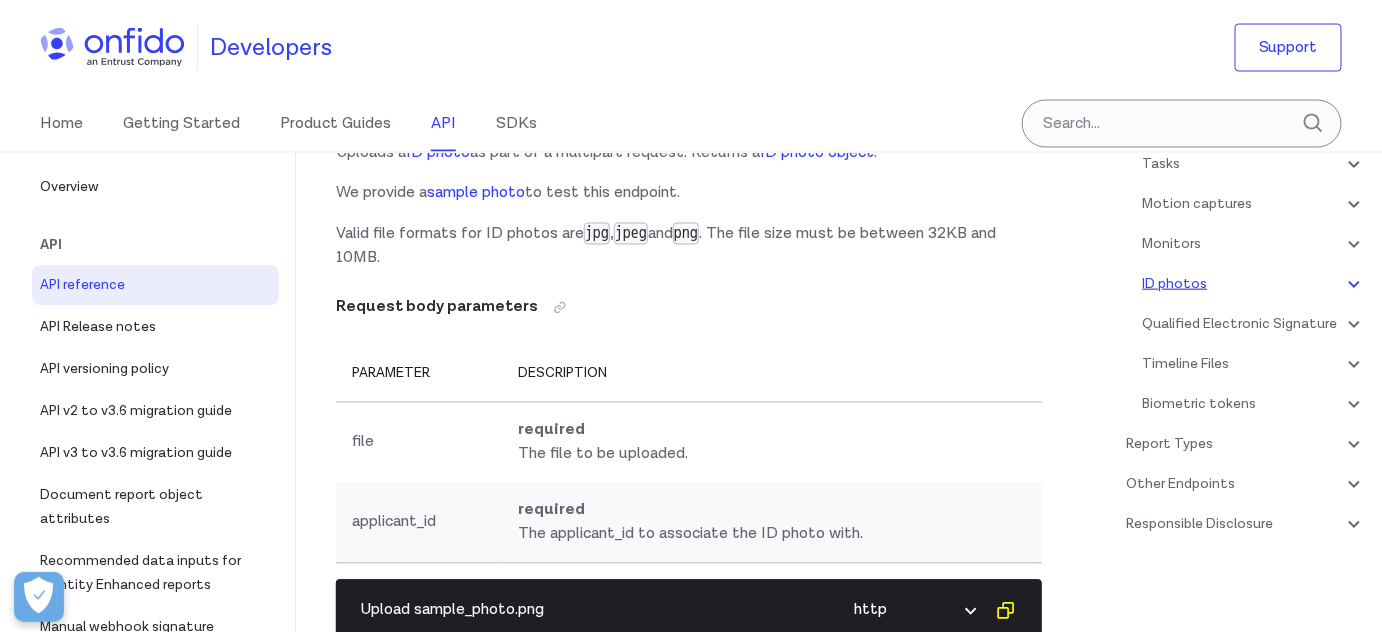 scroll, scrollTop: 455, scrollLeft: 0, axis: vertical 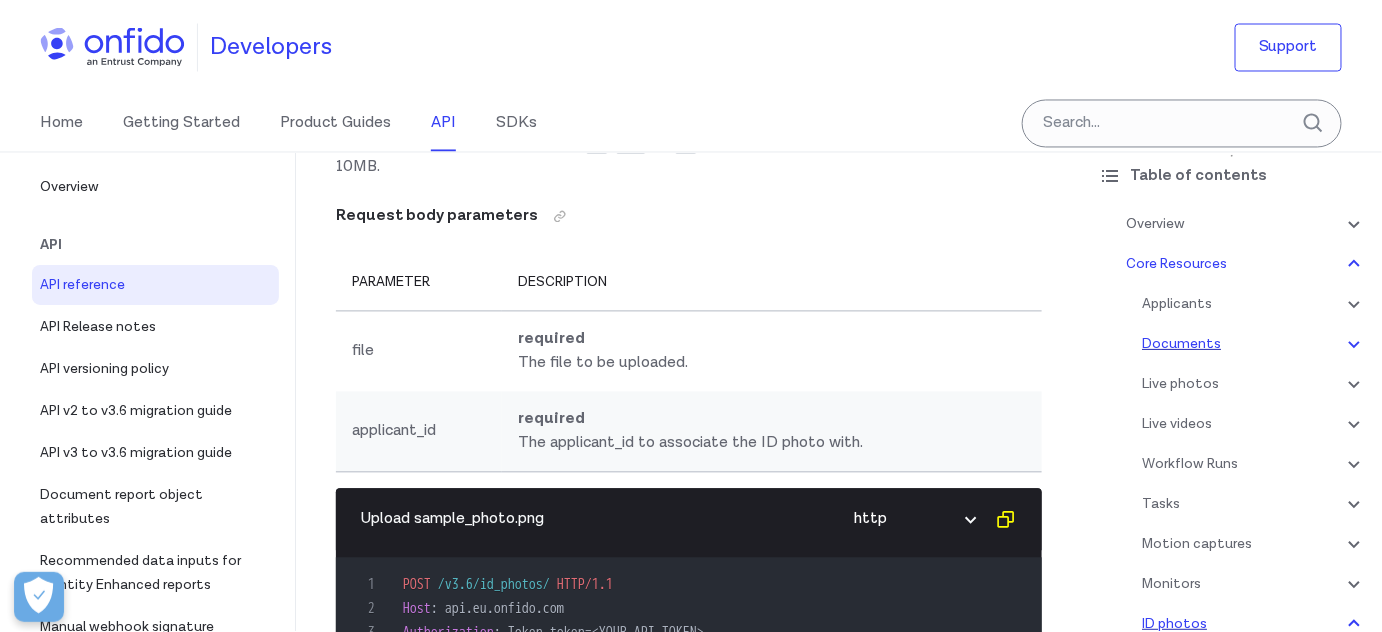 click 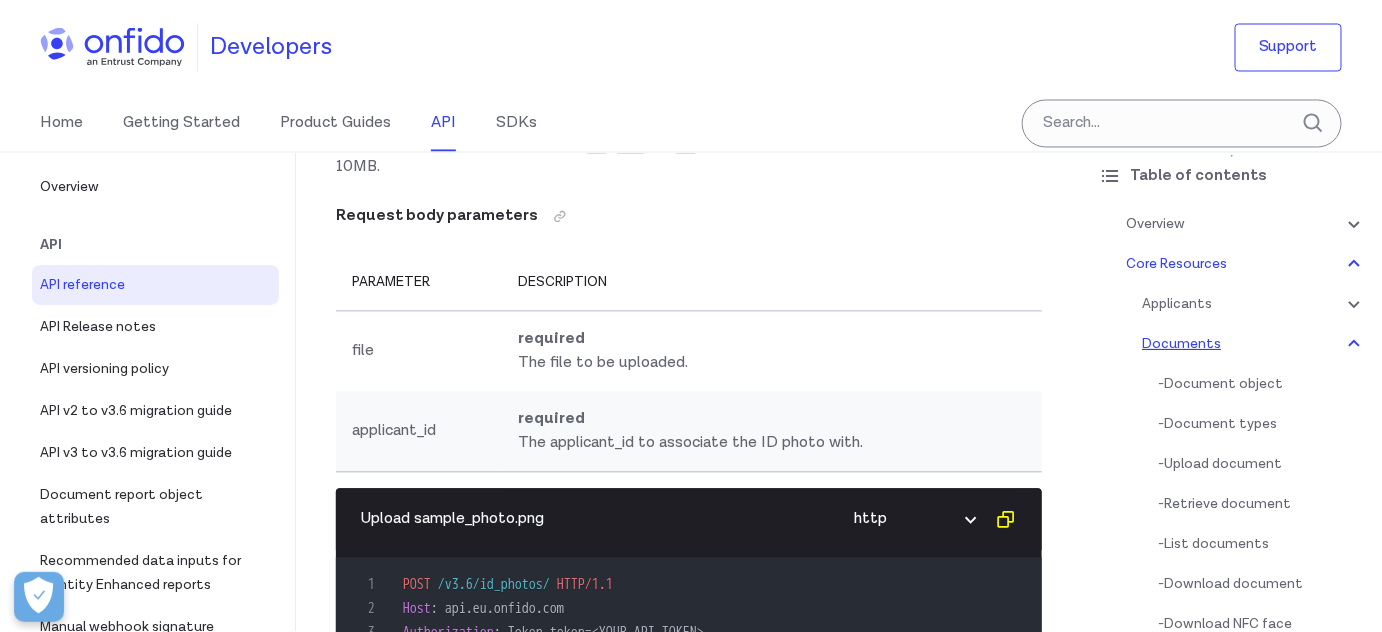 scroll, scrollTop: 37560, scrollLeft: 0, axis: vertical 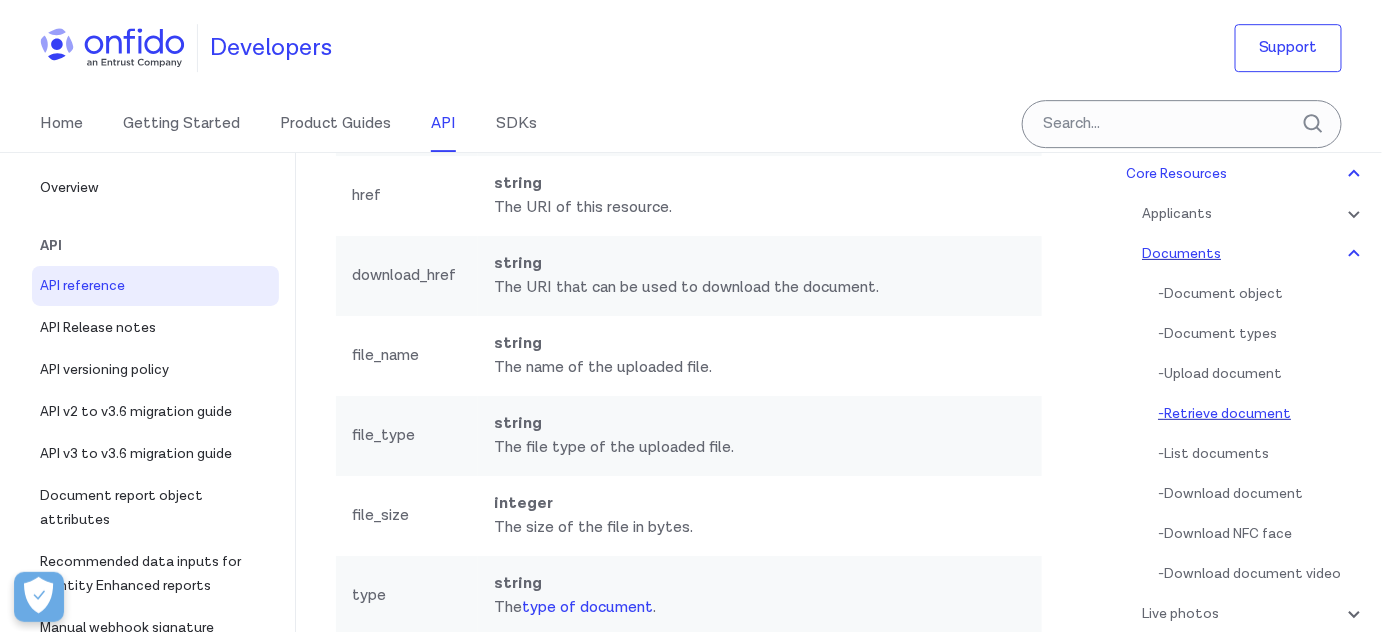 click on "-  Retrieve document" at bounding box center (1262, 414) 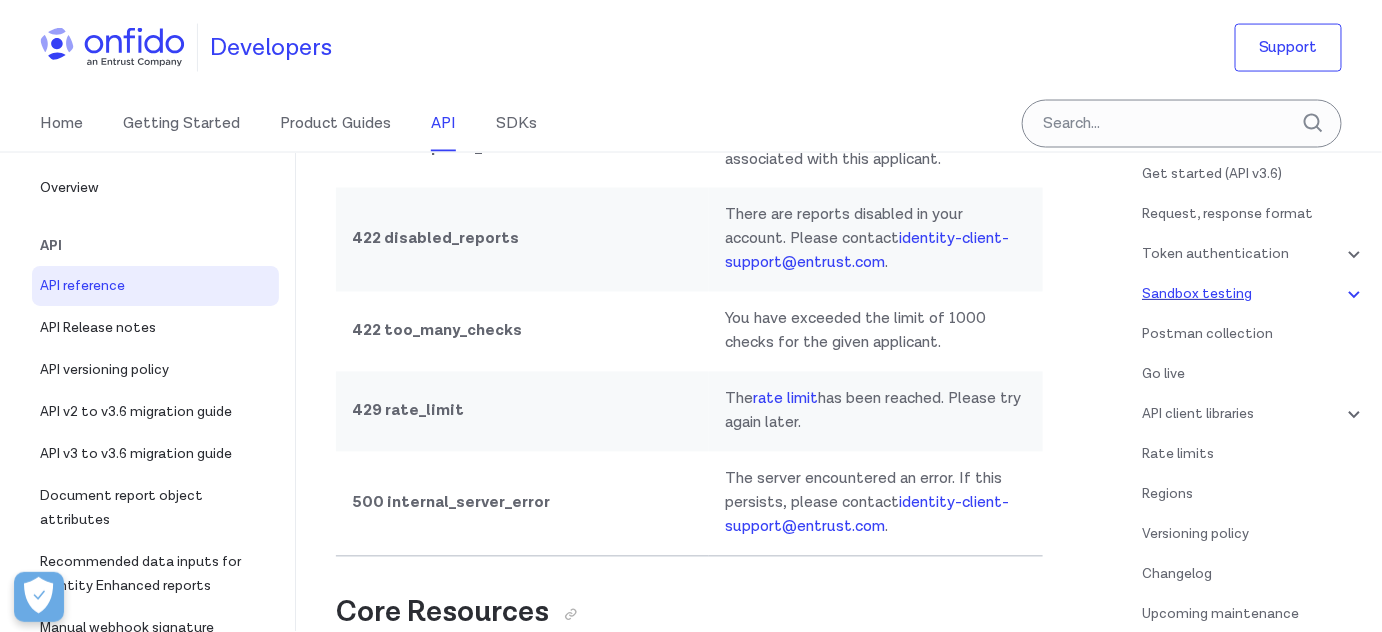 scroll, scrollTop: 23800, scrollLeft: 0, axis: vertical 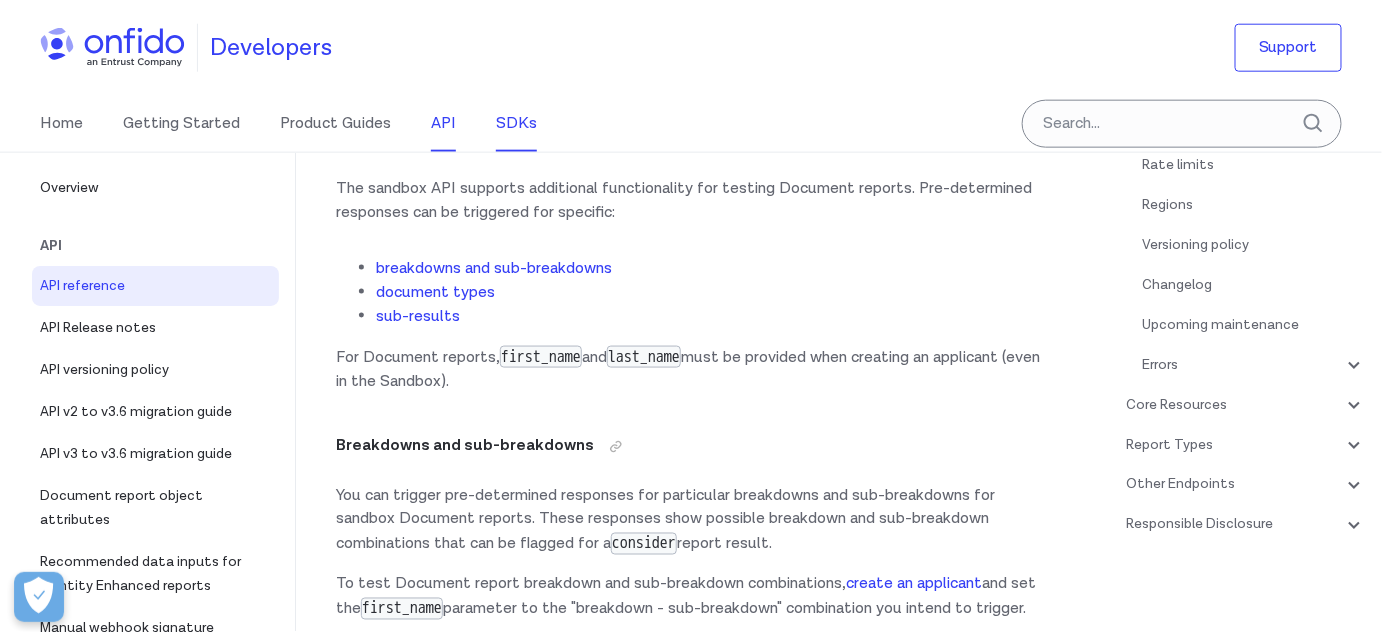 click on "SDKs" at bounding box center (516, 124) 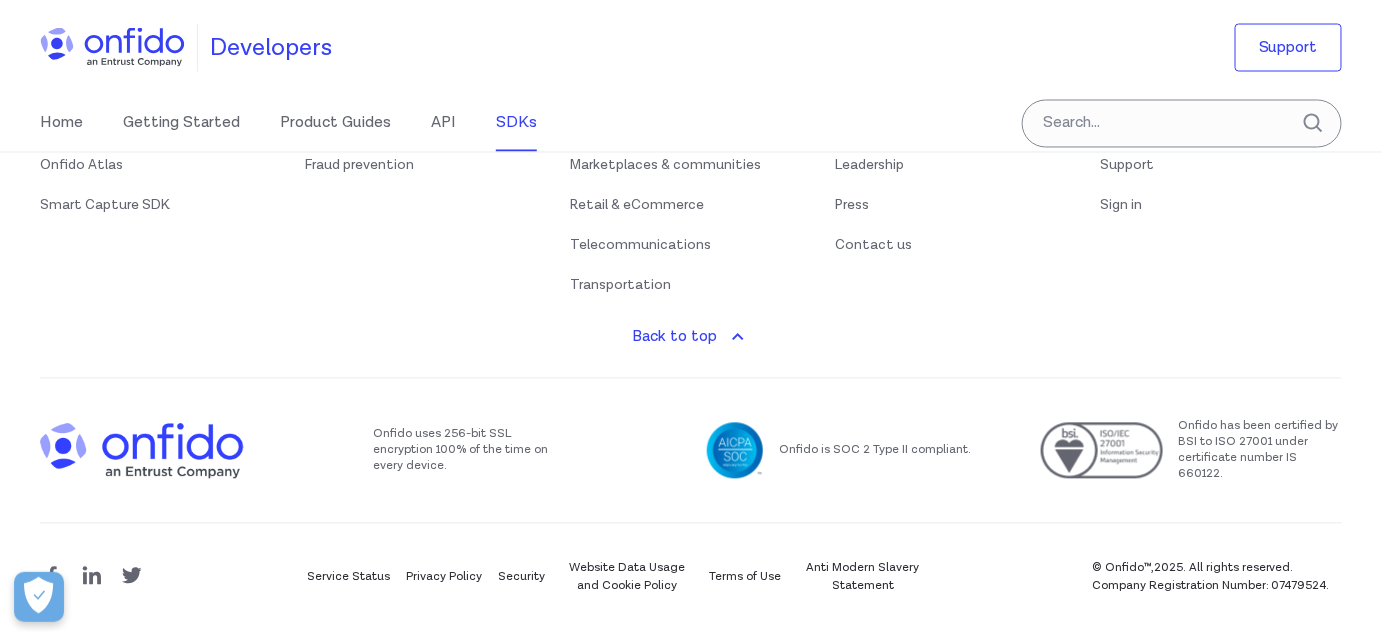 scroll, scrollTop: 0, scrollLeft: 0, axis: both 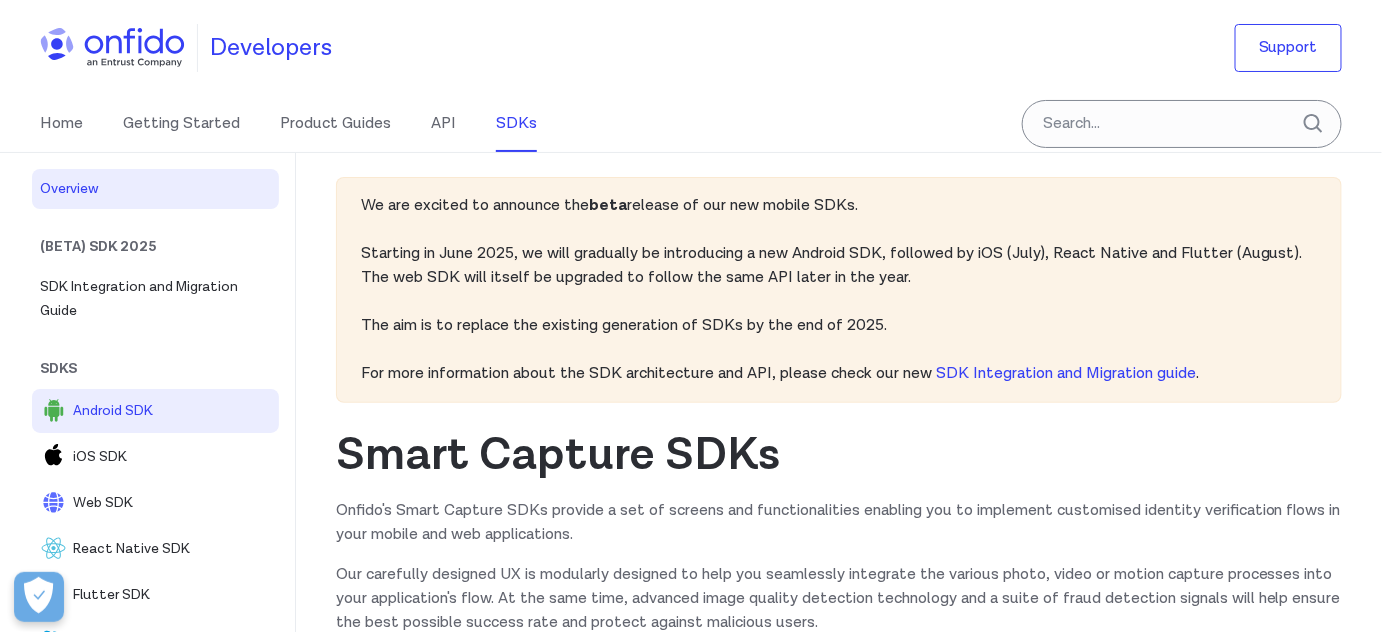 click on "Android SDK" at bounding box center (172, 411) 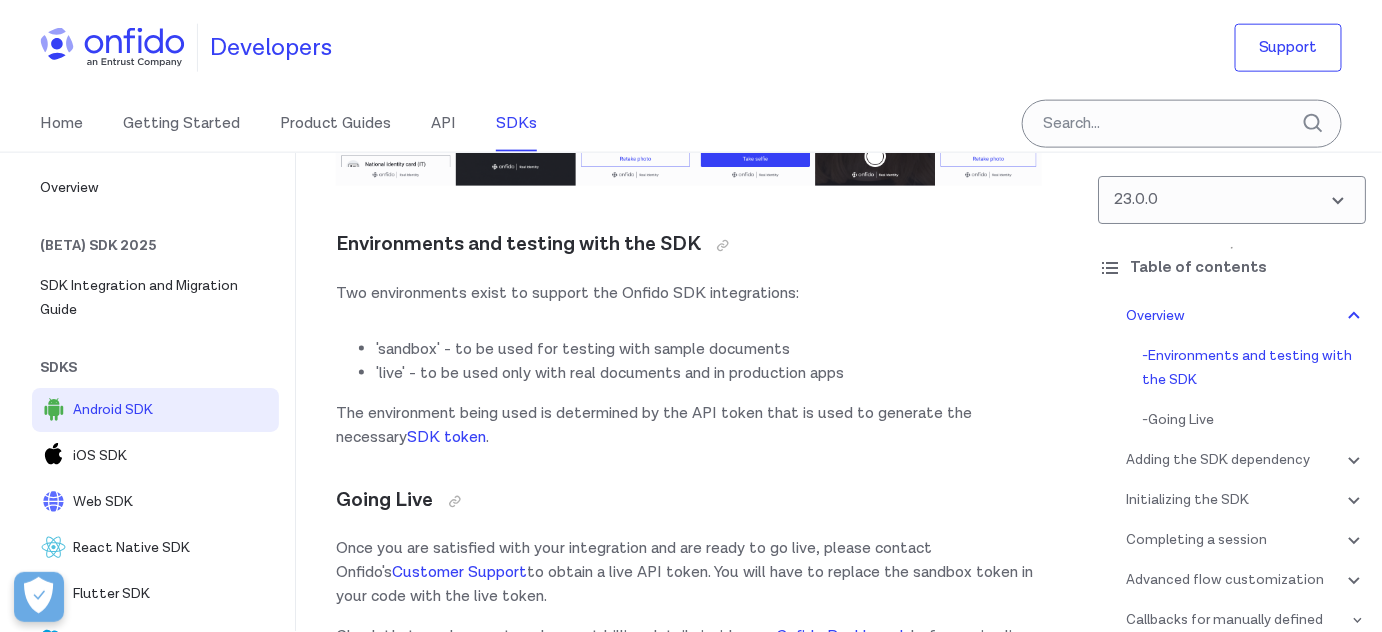 scroll, scrollTop: 727, scrollLeft: 0, axis: vertical 